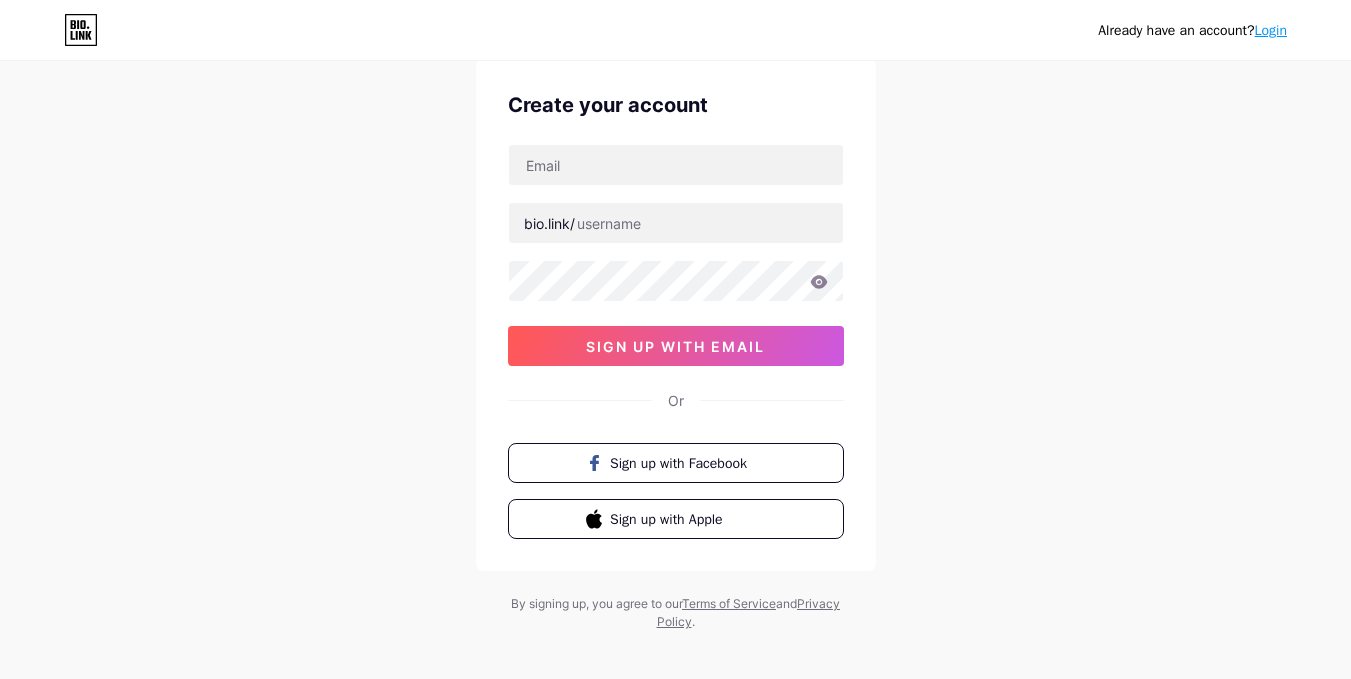 scroll, scrollTop: 86, scrollLeft: 0, axis: vertical 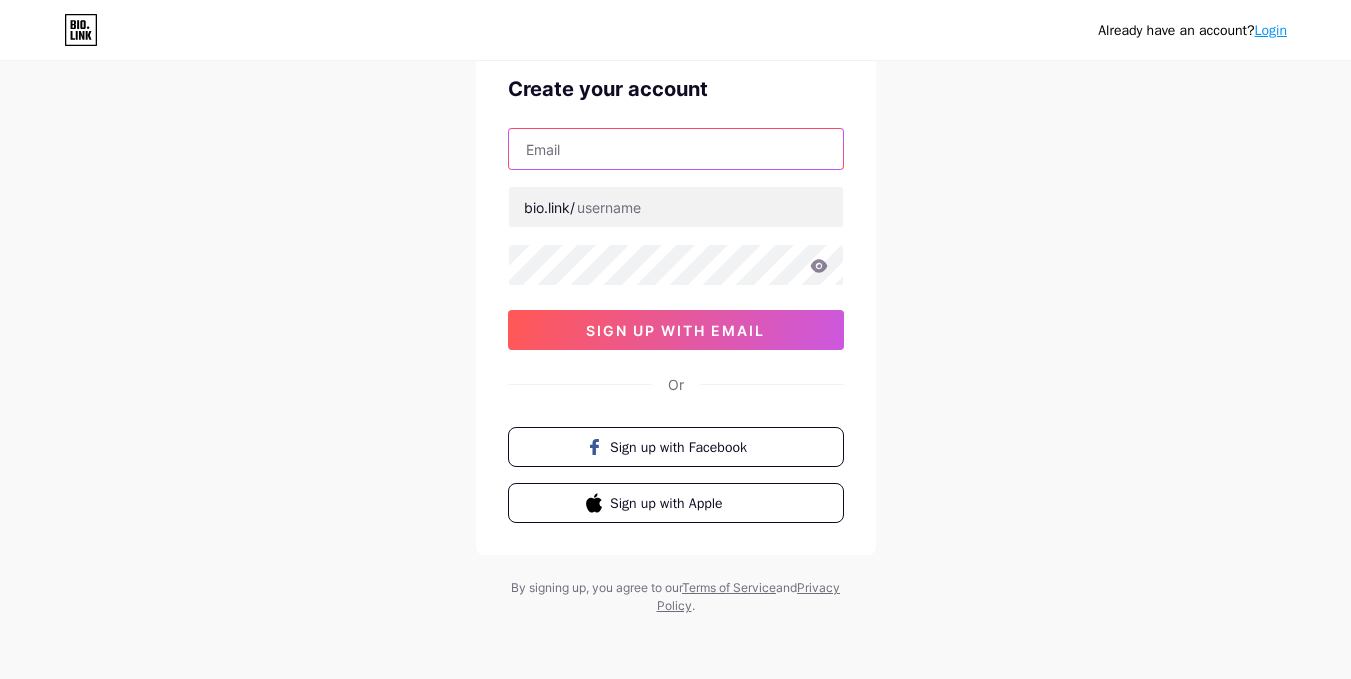 click at bounding box center (676, 149) 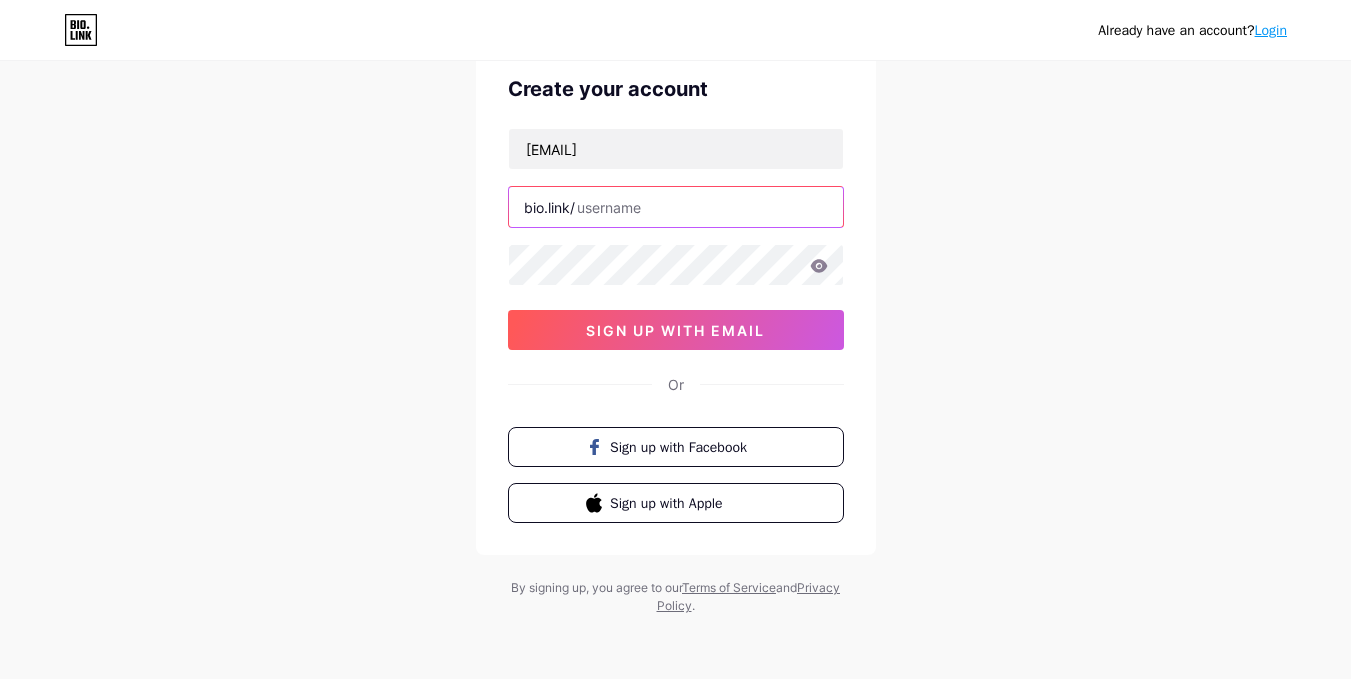 click at bounding box center (676, 207) 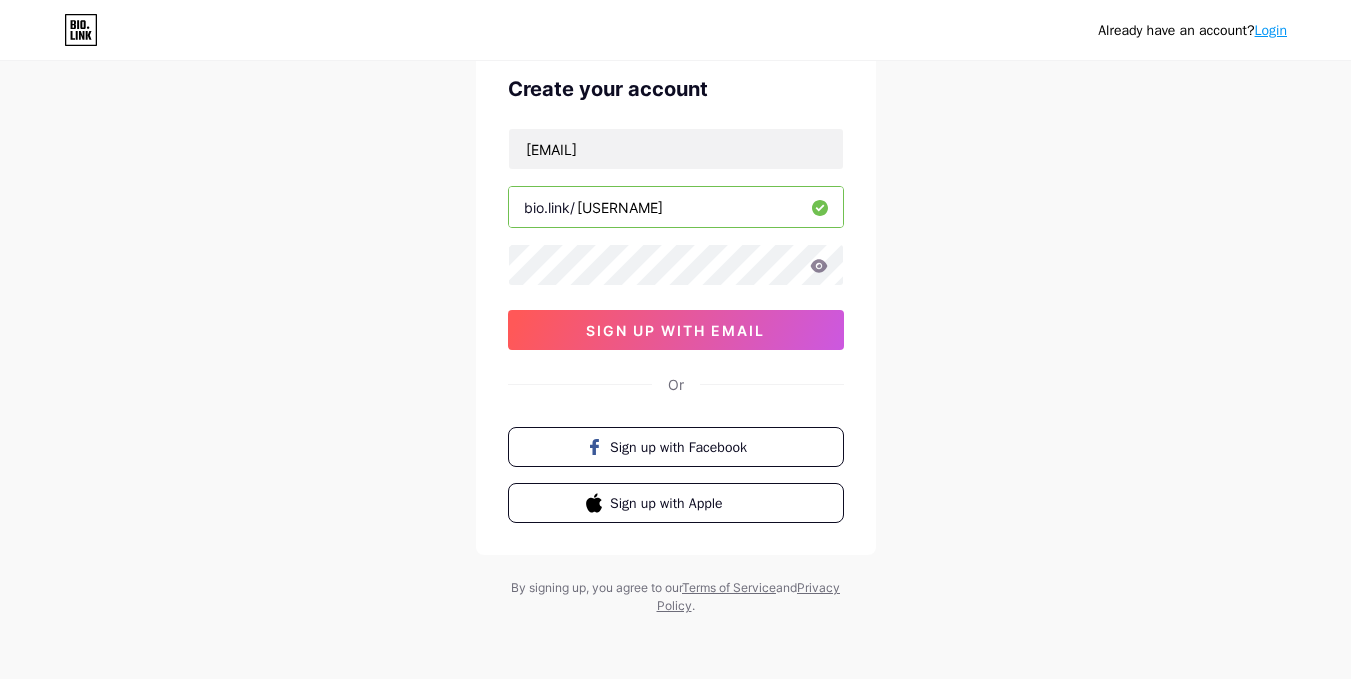 type on "[USERNAME]" 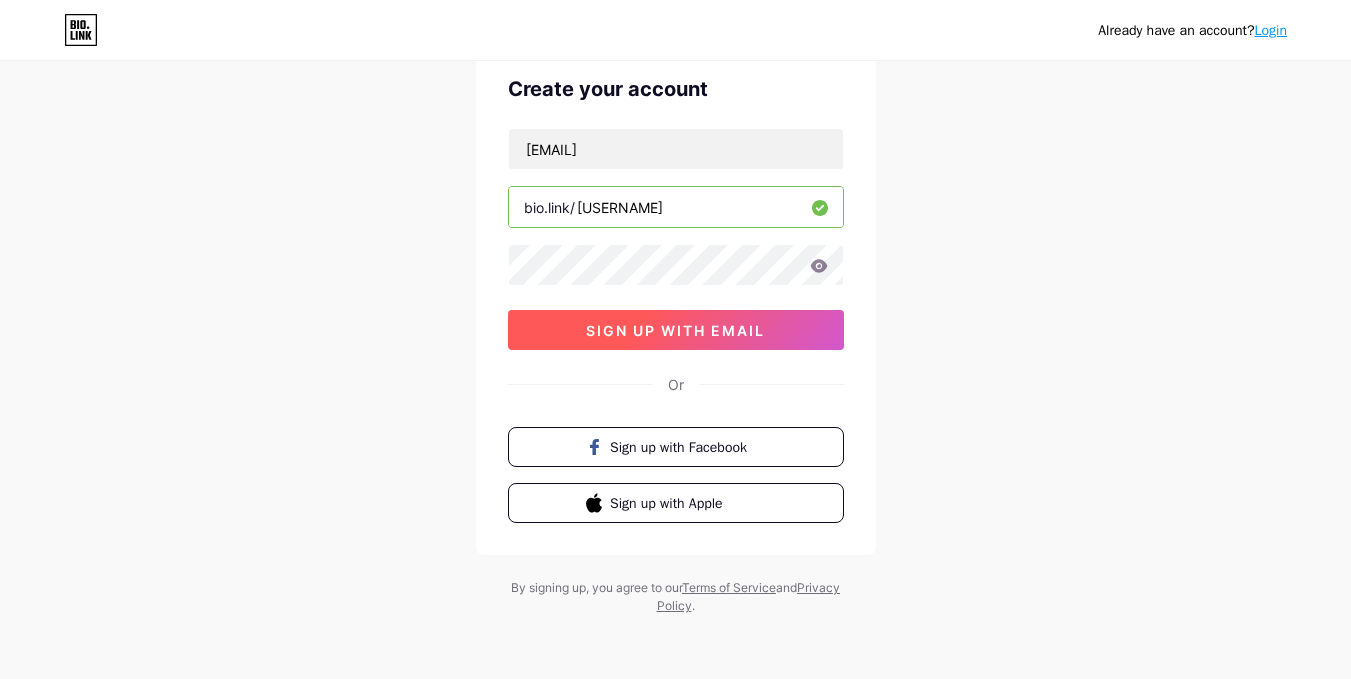 click on "sign up with email" at bounding box center [676, 330] 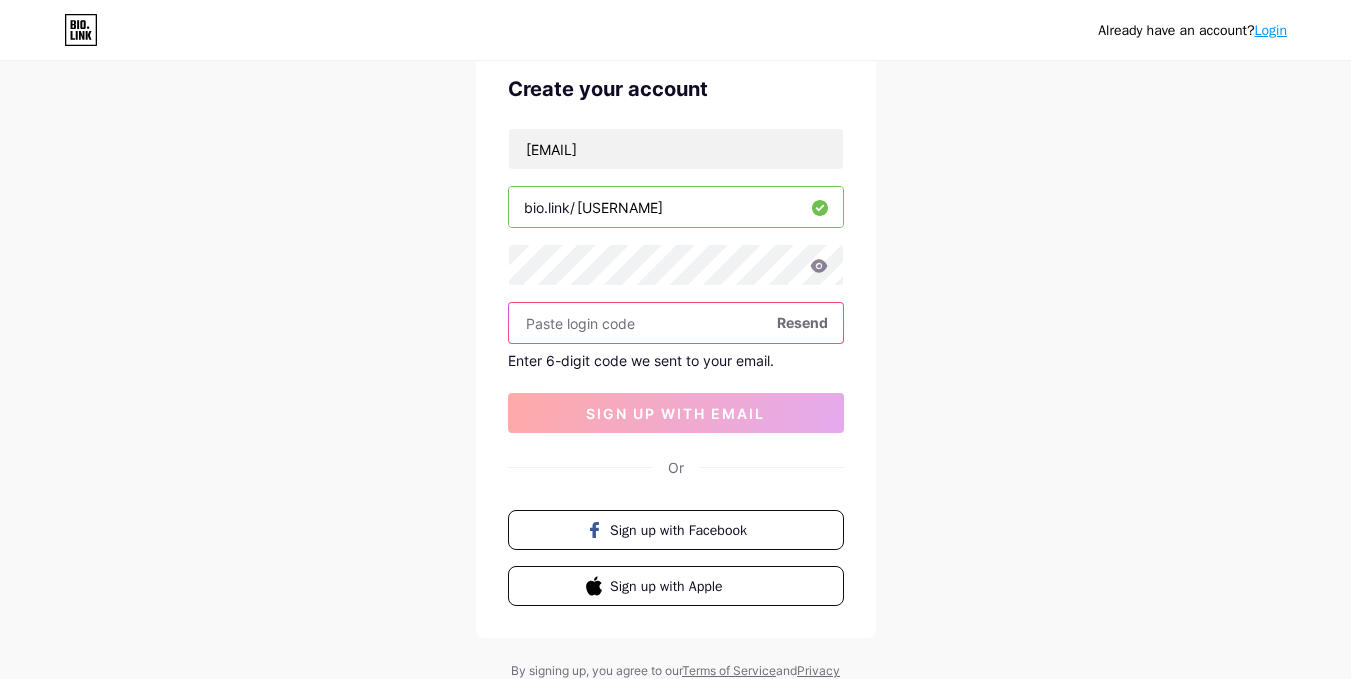 paste on "727986" 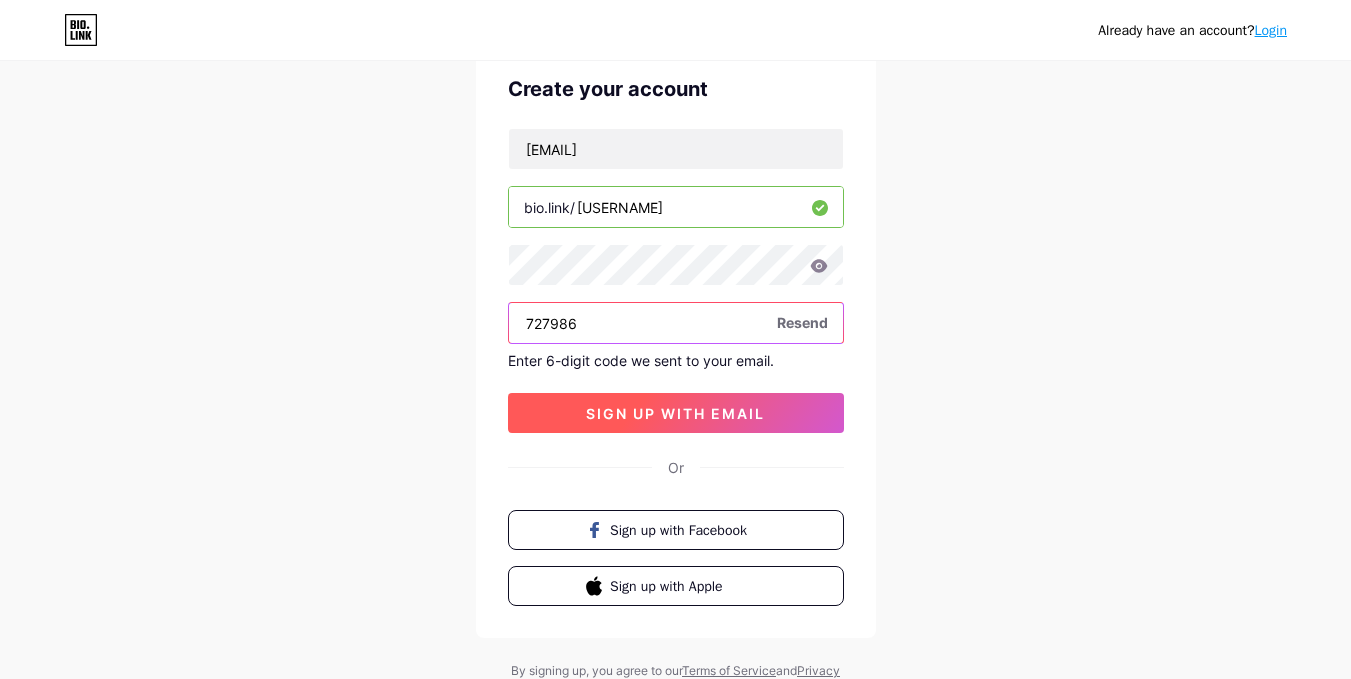 type on "727986" 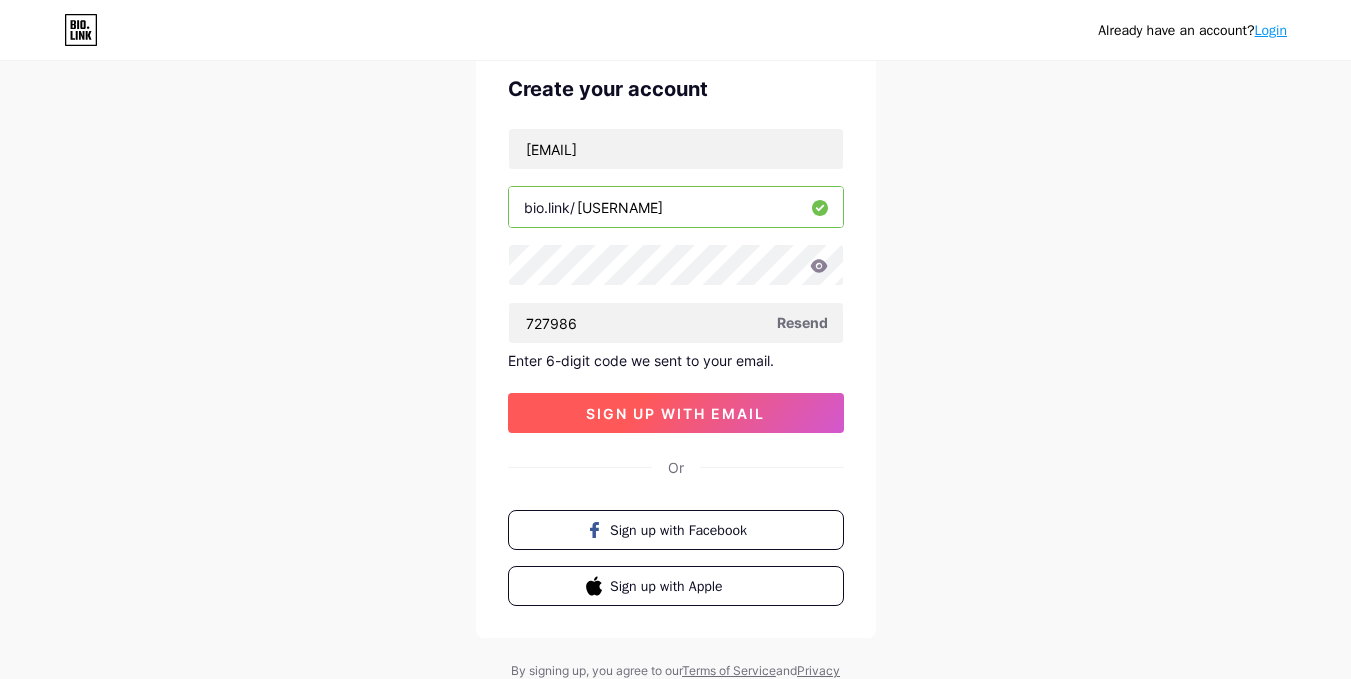 click on "sign up with email" at bounding box center [675, 413] 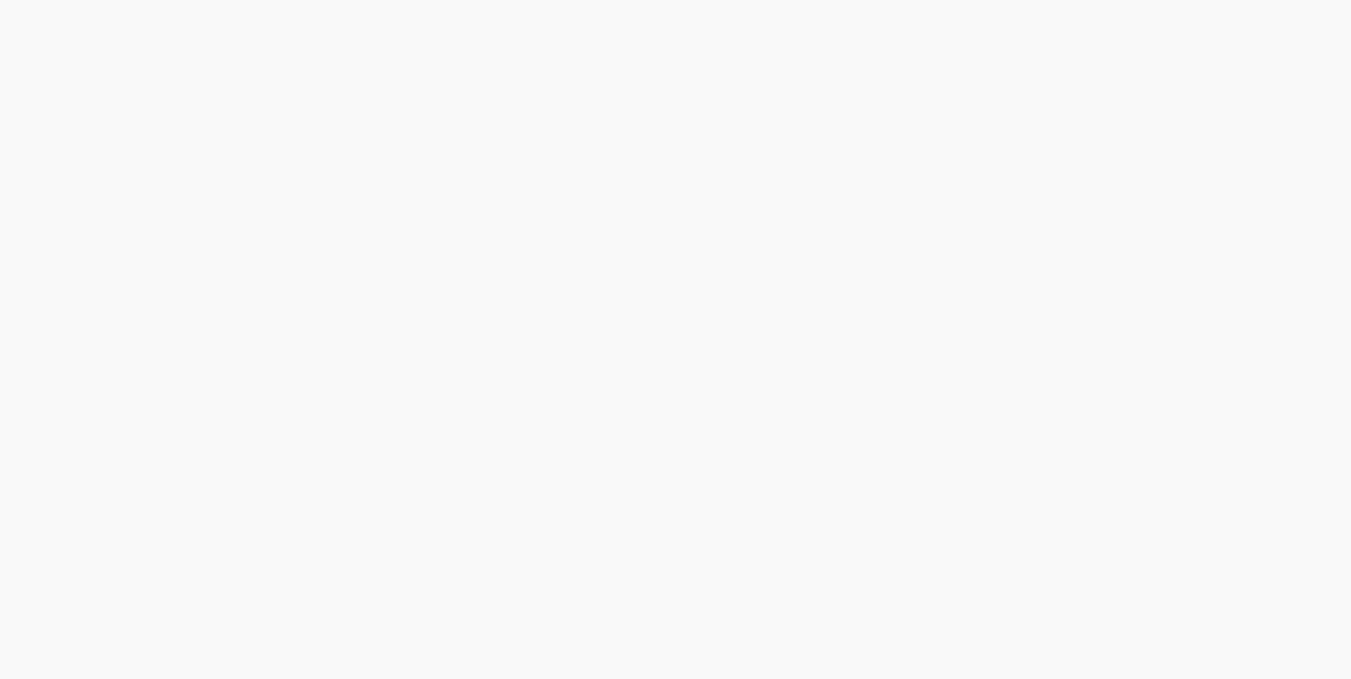 scroll, scrollTop: 0, scrollLeft: 0, axis: both 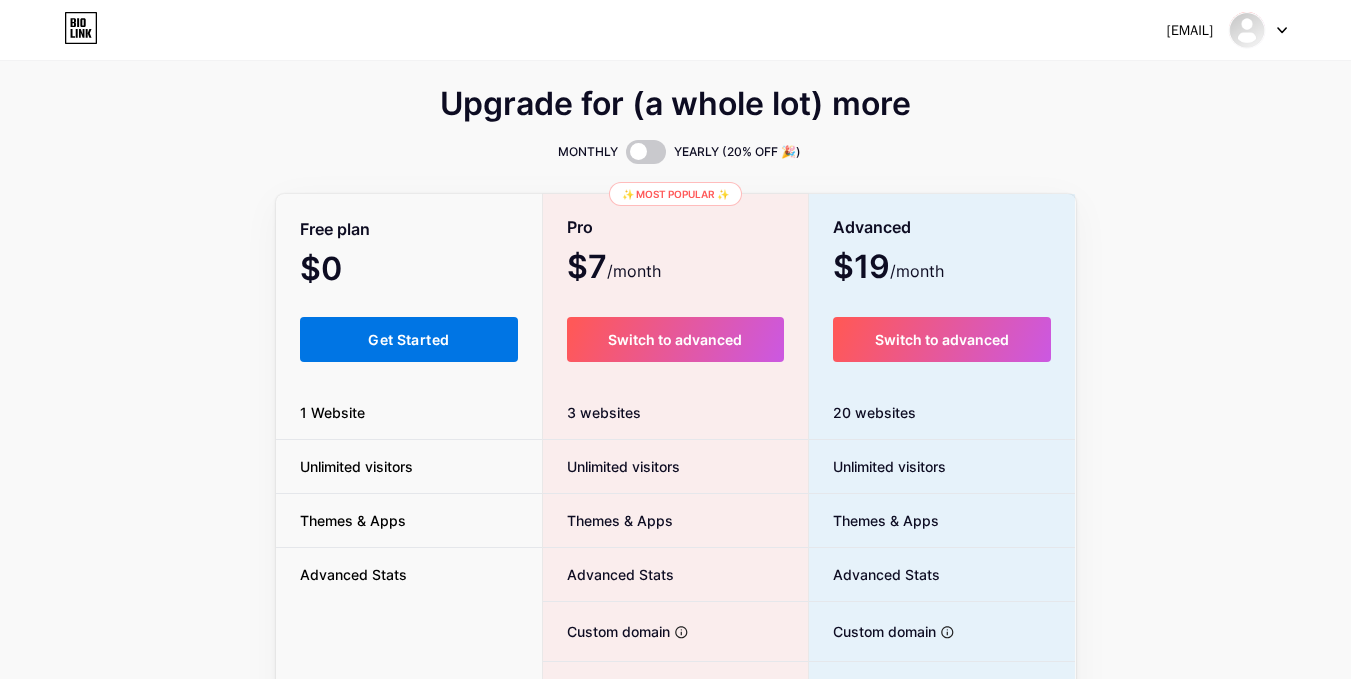 click on "Get Started" at bounding box center [408, 339] 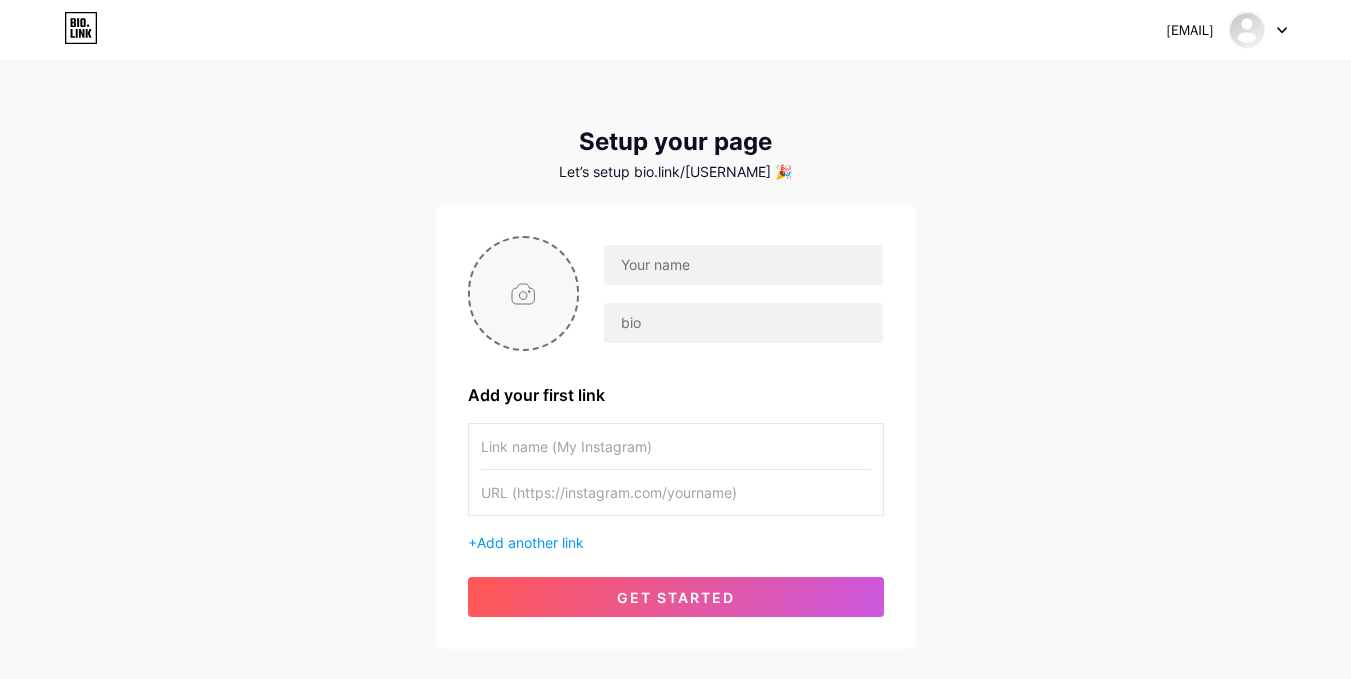 click at bounding box center [524, 293] 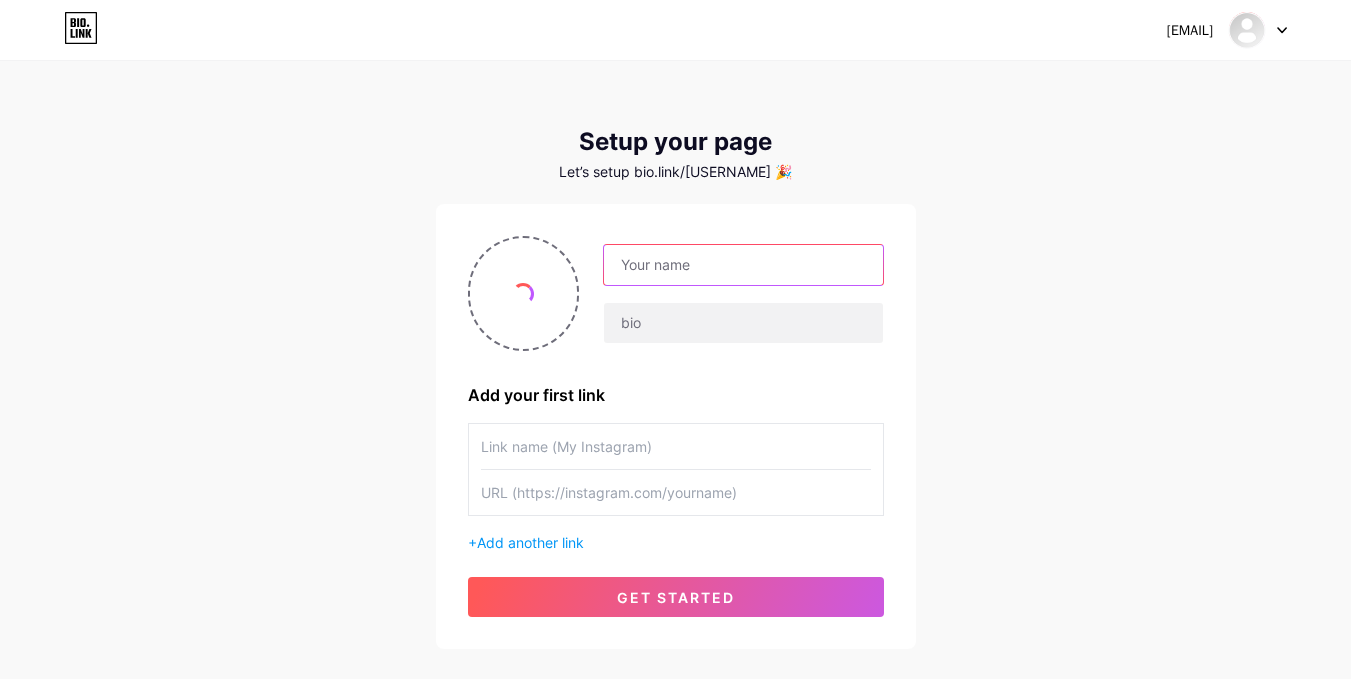 click at bounding box center (743, 265) 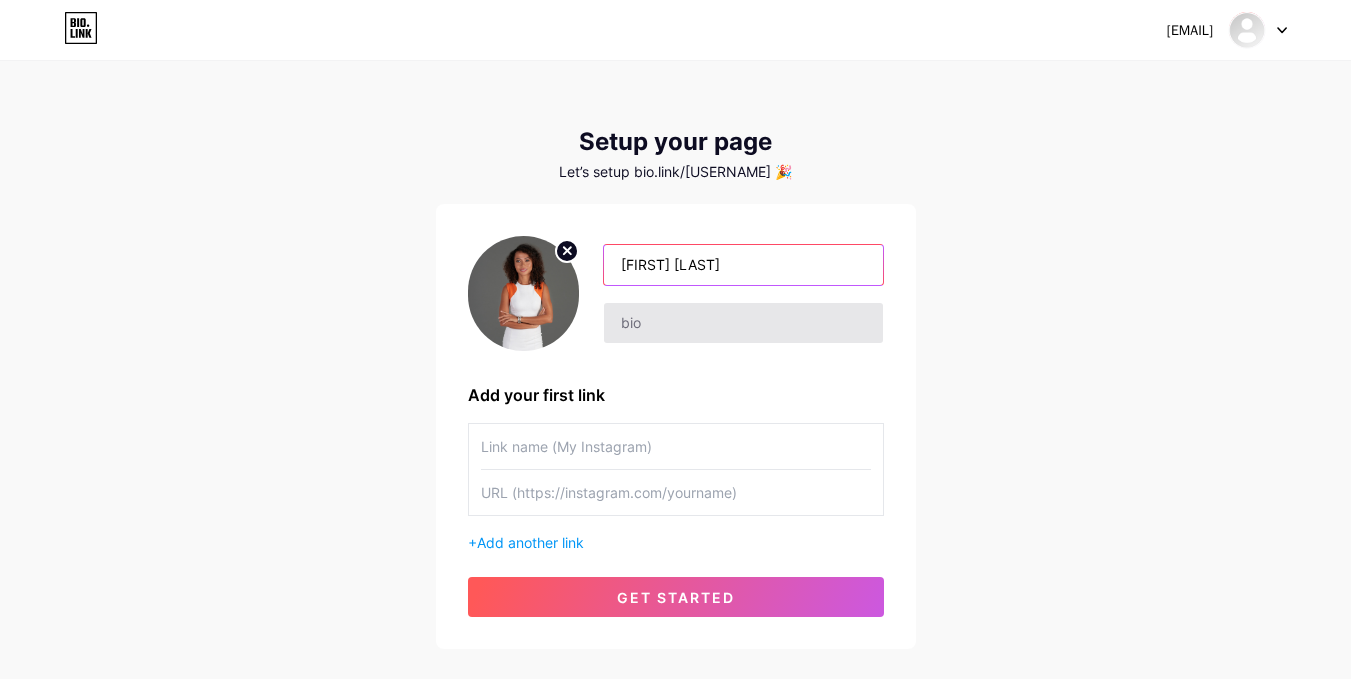 type on "[FIRST] [LAST]" 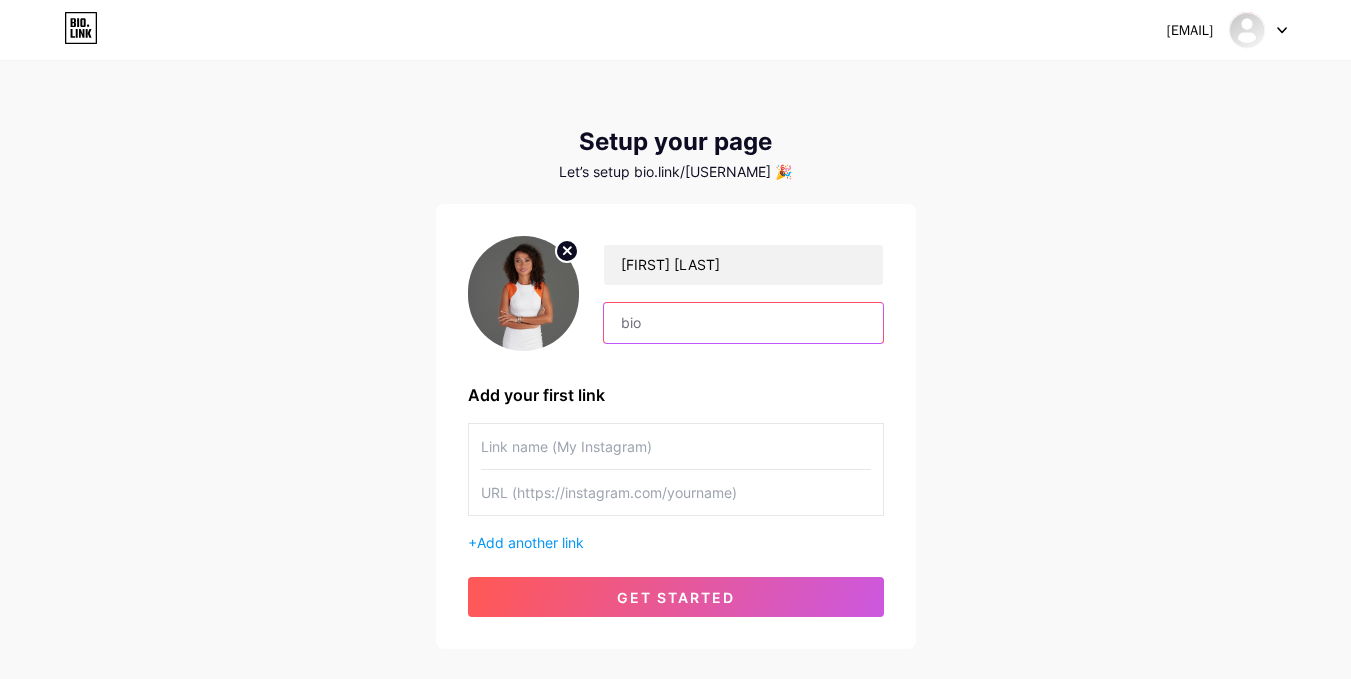 click at bounding box center (743, 323) 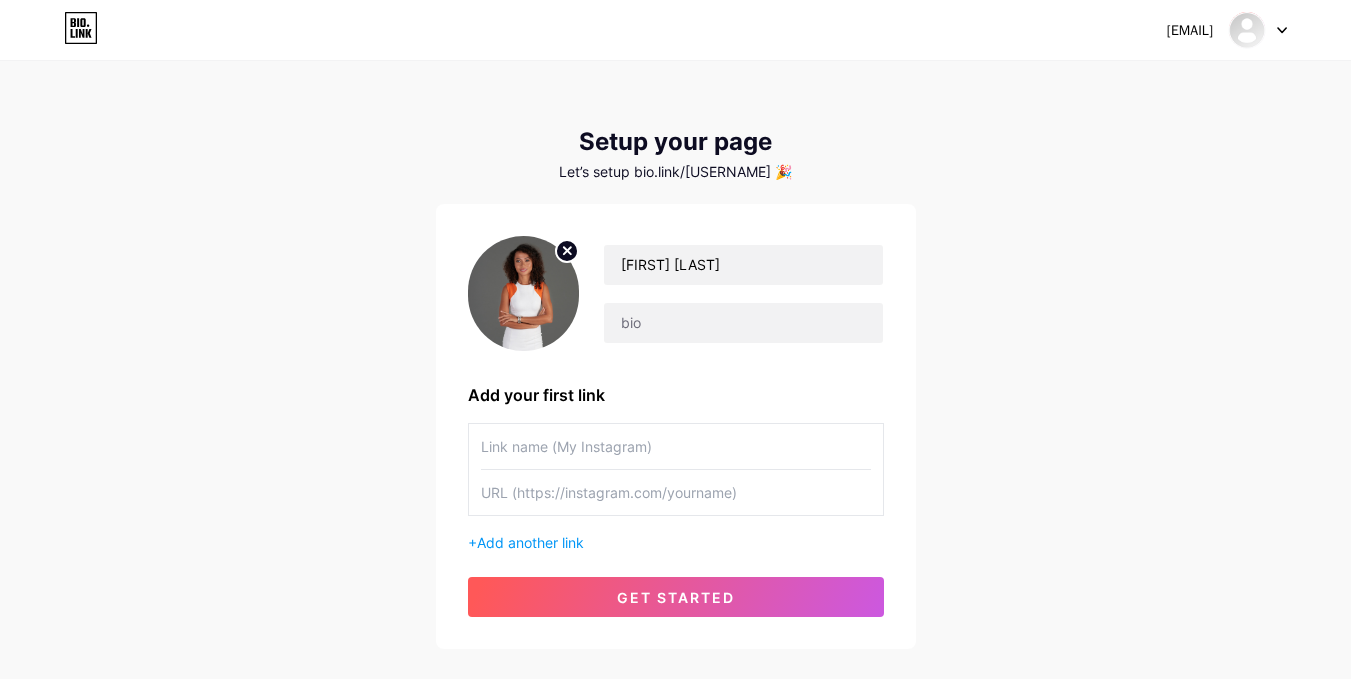 click at bounding box center [676, 446] 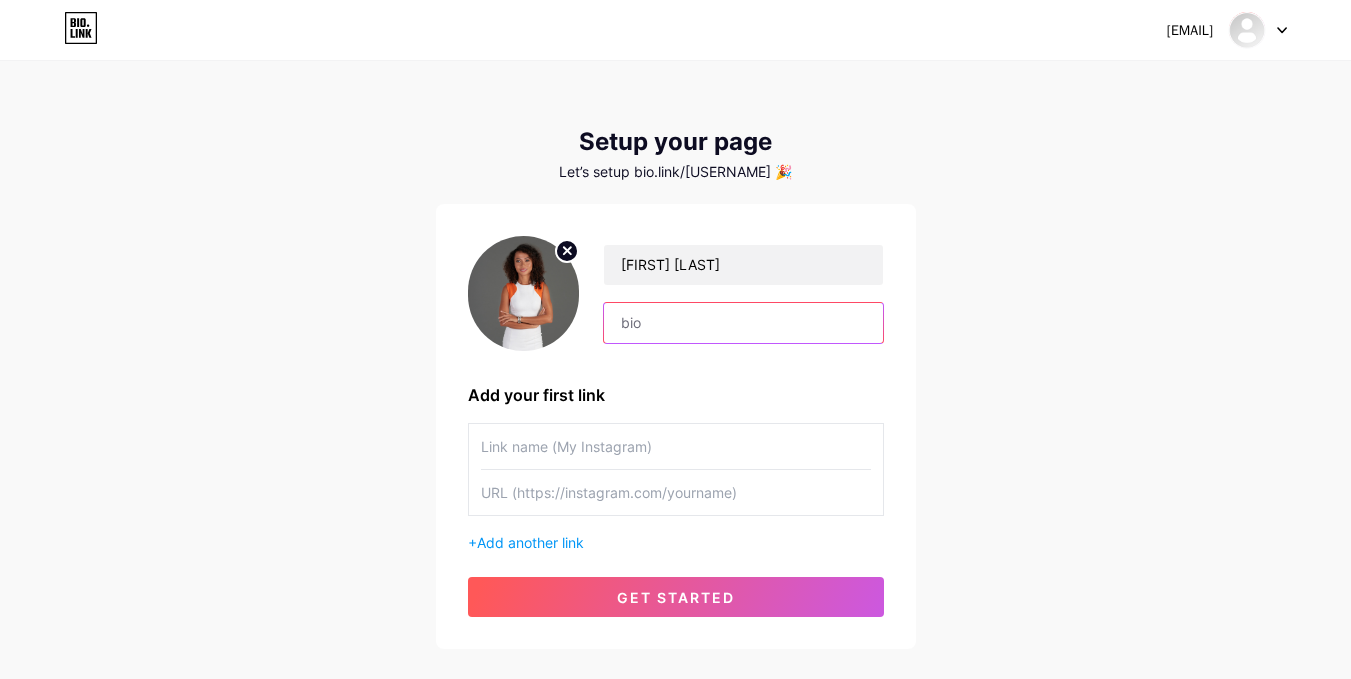 click at bounding box center (743, 323) 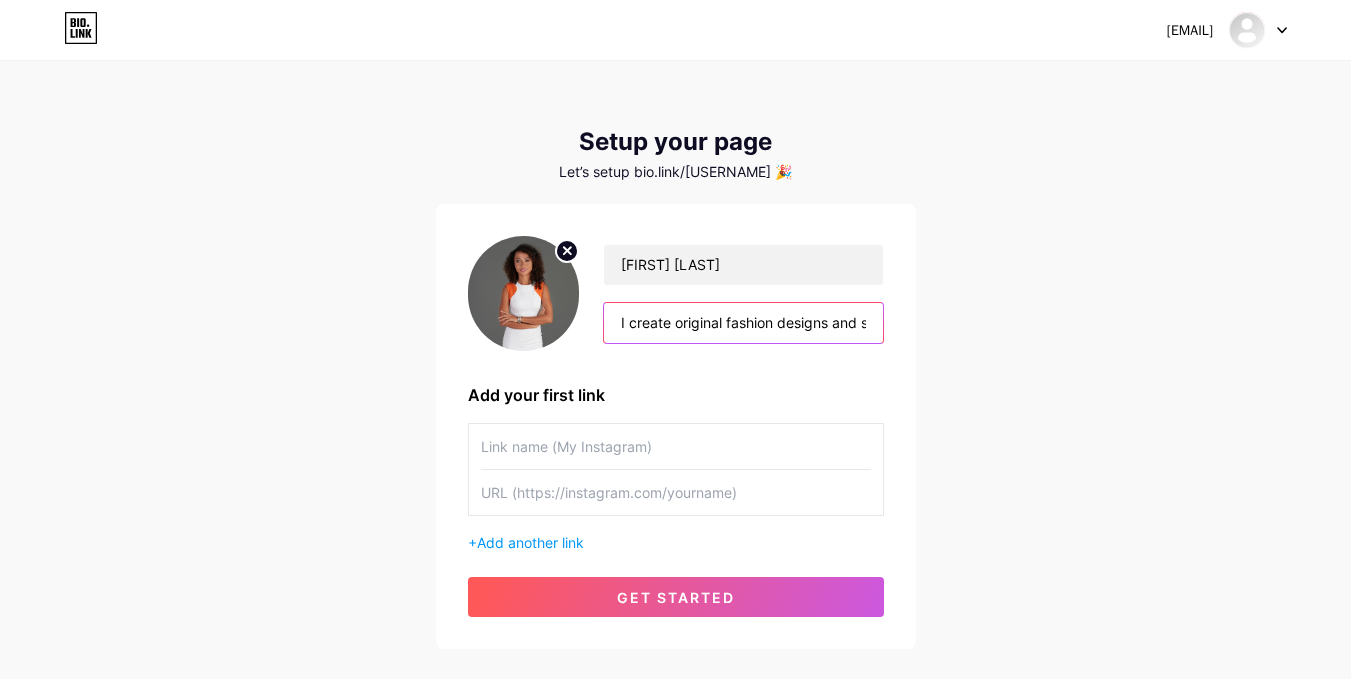 scroll, scrollTop: 0, scrollLeft: 1550, axis: horizontal 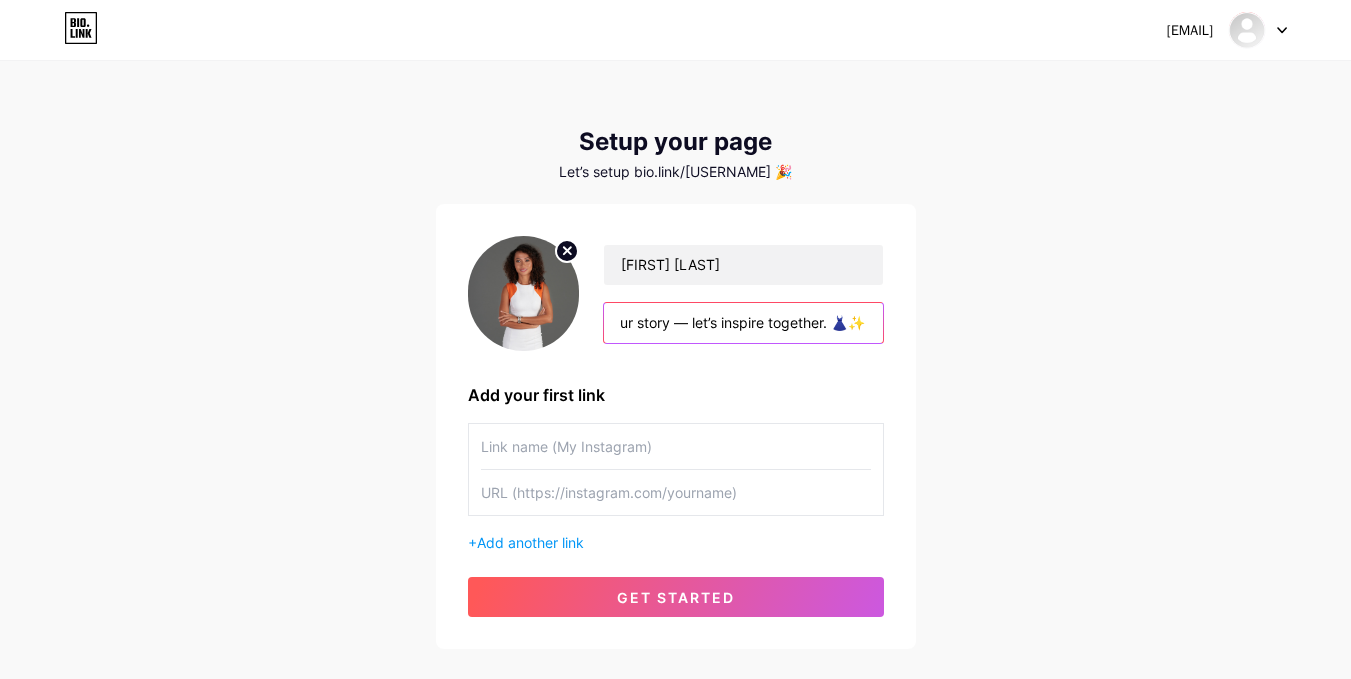 click on "I create original fashion designs and share style inspiration for modern, expressive looks. My content lives across socials, and with help from Upbuild (affordable SEO tools), more style lovers are discovering my work. Let fashion tell your story — let’s inspire together. 👗✨" at bounding box center (743, 323) 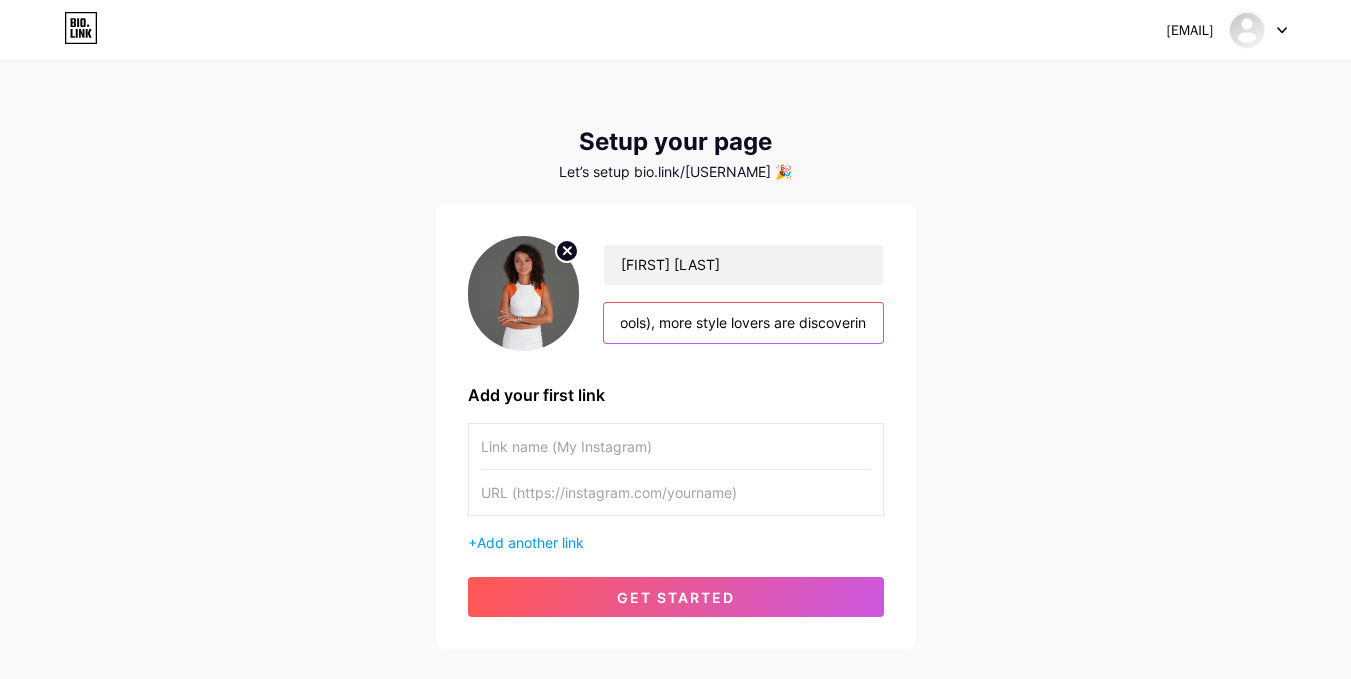 scroll, scrollTop: 0, scrollLeft: 1079, axis: horizontal 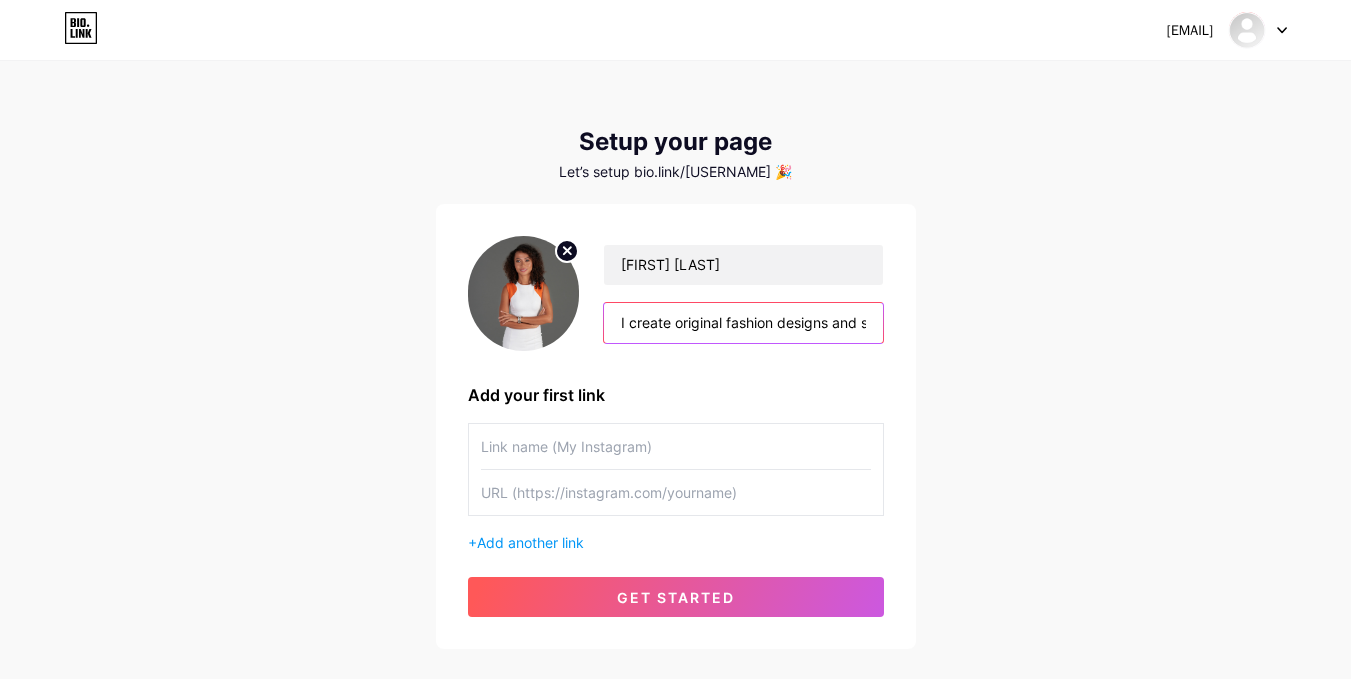 click on "I create original fashion designs and share style inspiration for modern, expressive looks. My content lives across socials, and with help from Upbuild (affordable SEO tools), more style lovers are discovering my work. Let fashion tell your story — let’s inspire together. 👗✨" at bounding box center (743, 323) 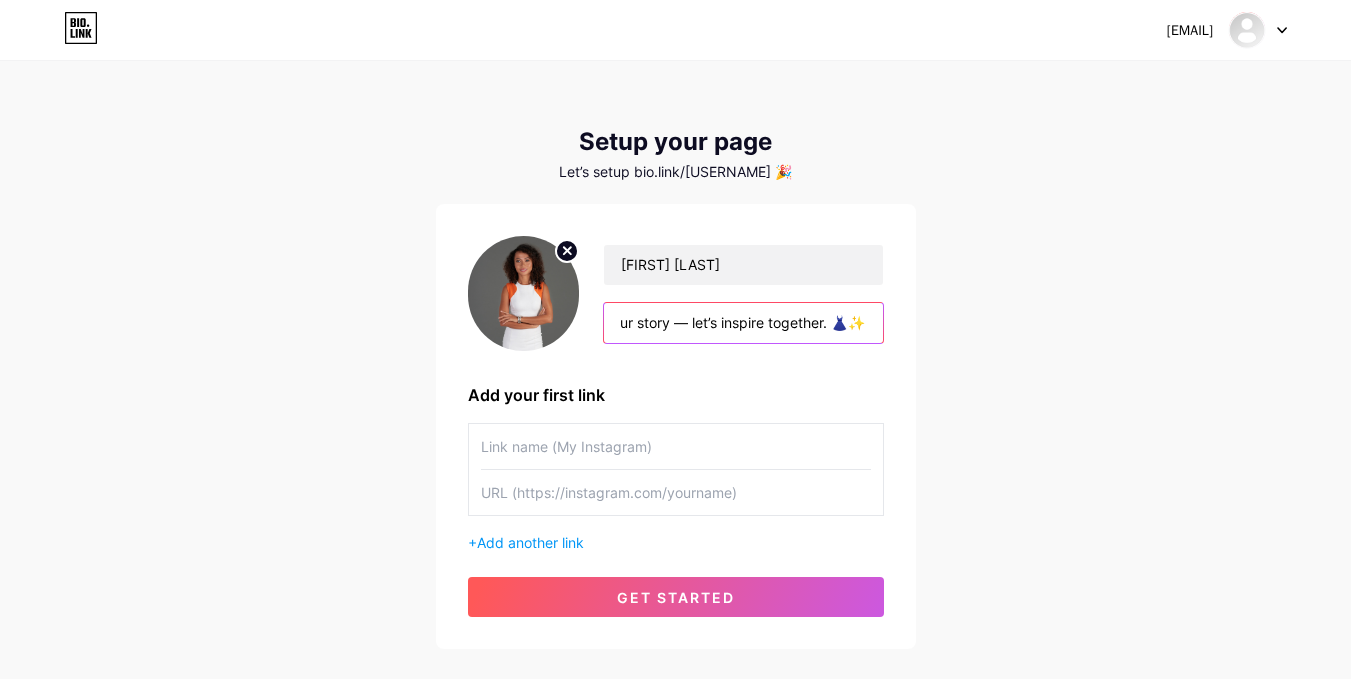 type on "I create original fashion designs and share style inspiration for modern, expressive looks. My content lives across socials and personal portfoilo website, and with help from Upbuild (affordable SEO tools), more style lovers are discovering my work. Let fashion tell your story — let’s inspire together. 👗✨" 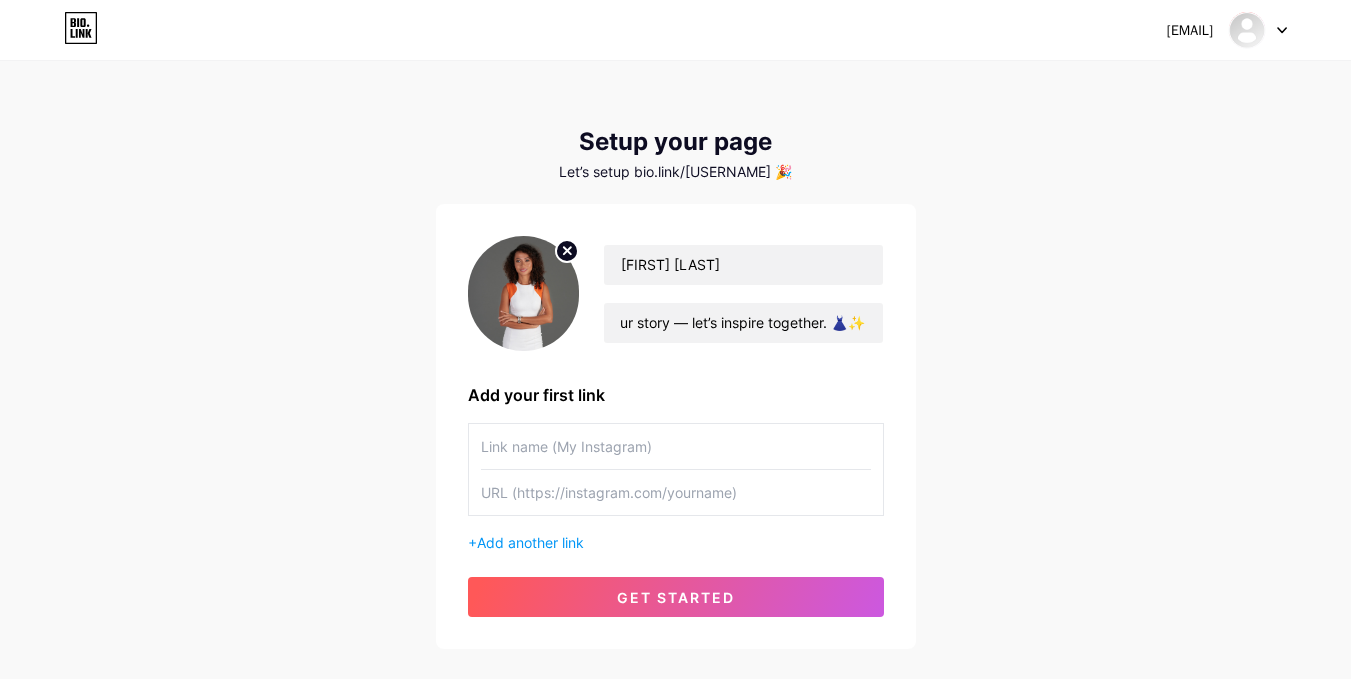 scroll, scrollTop: 0, scrollLeft: 0, axis: both 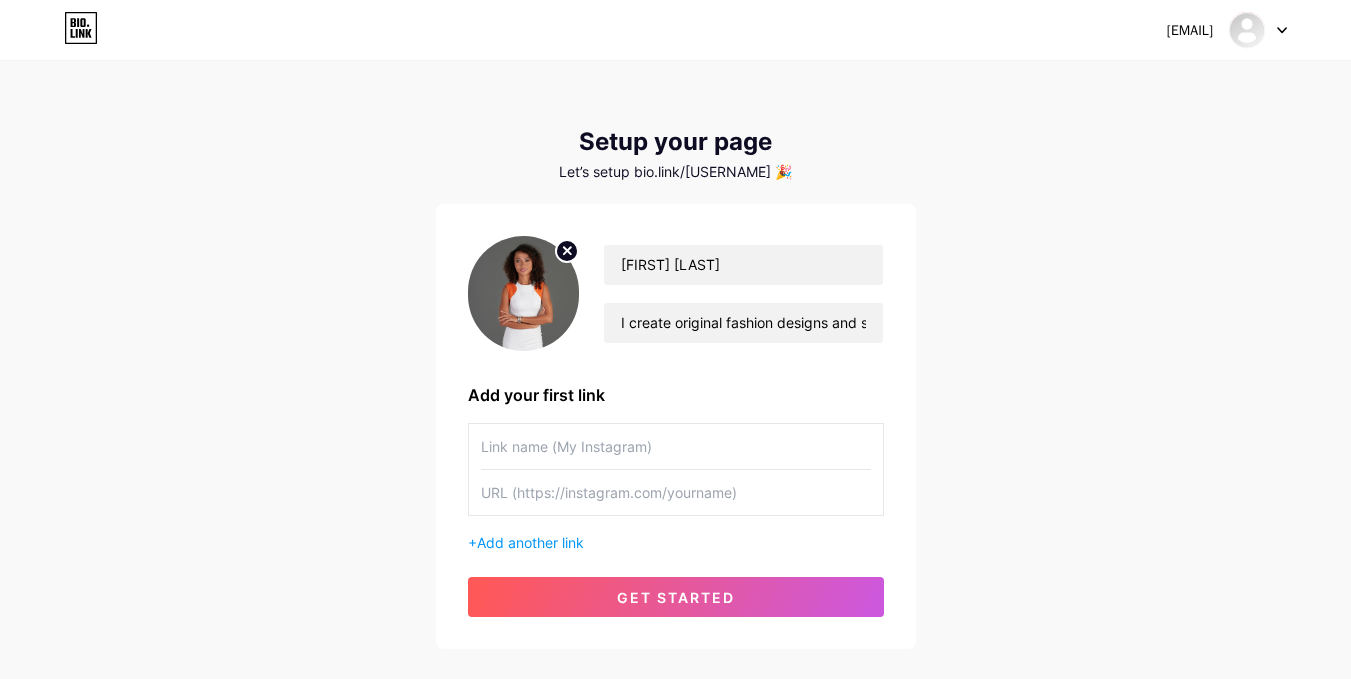 click at bounding box center [676, 446] 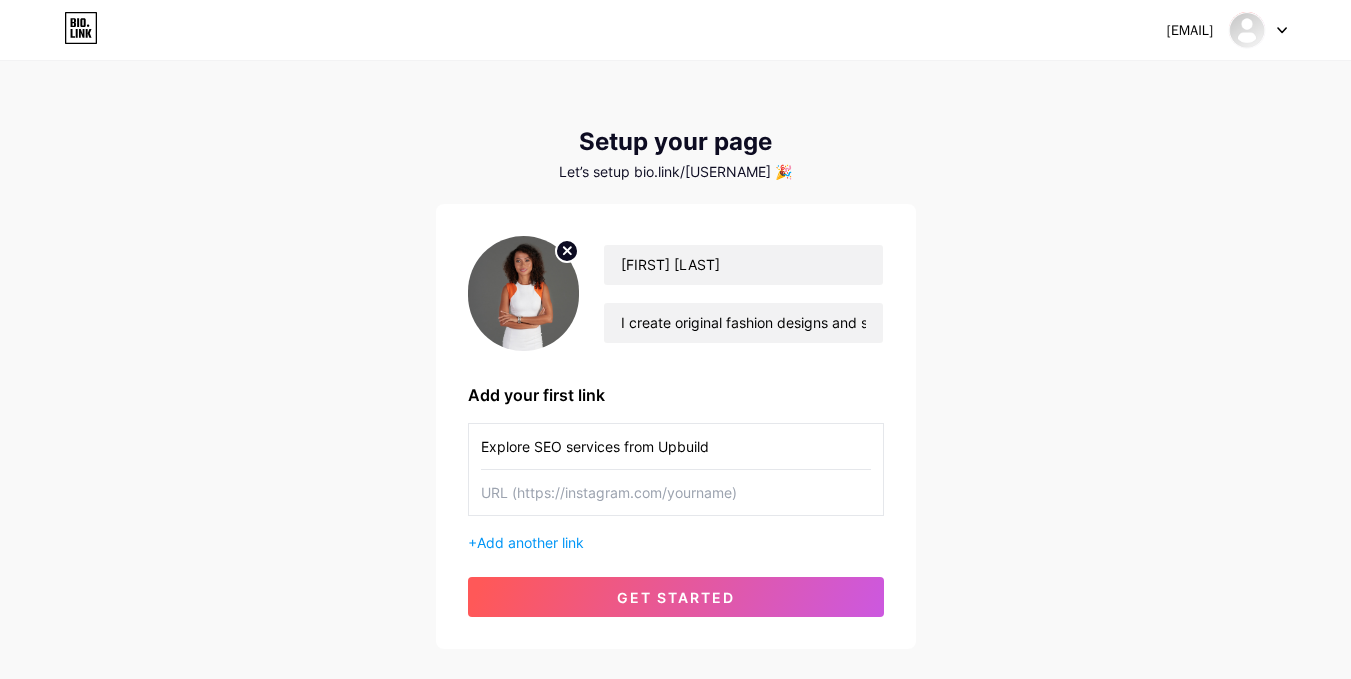 type on "Explore SEO services from Upbuild" 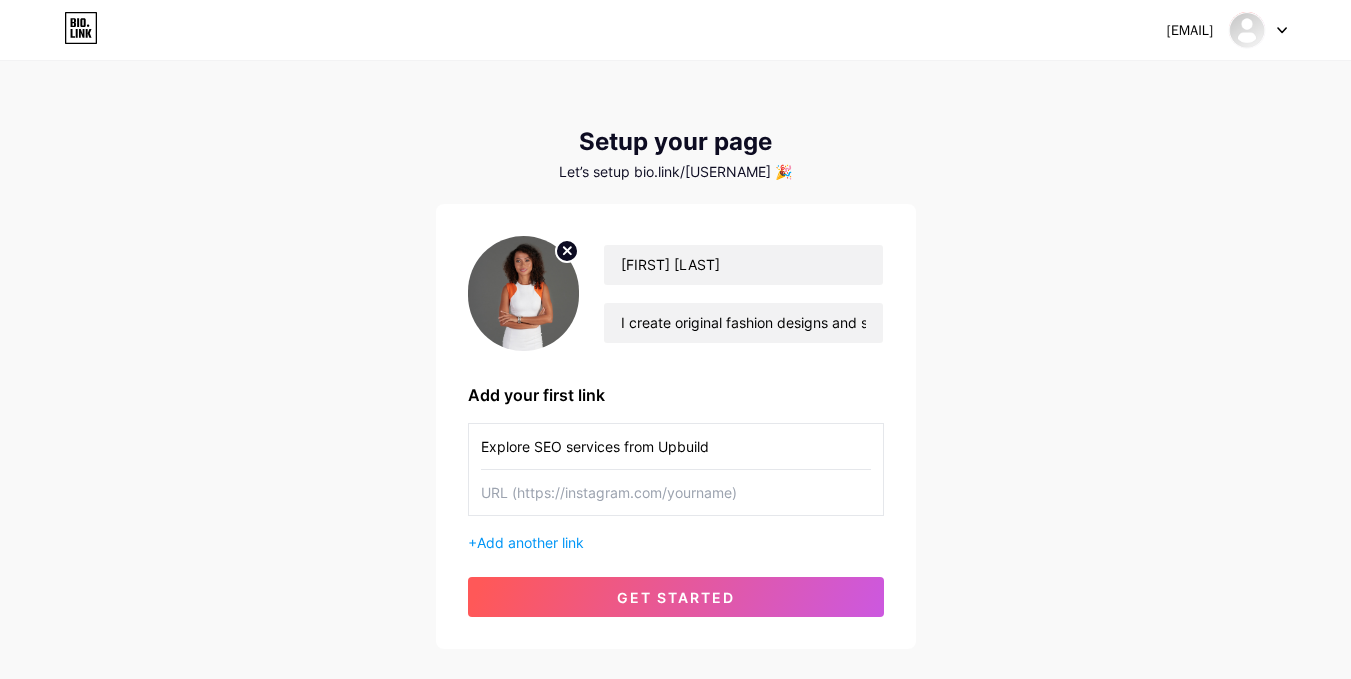 paste on "https://www.upbuild.io/" 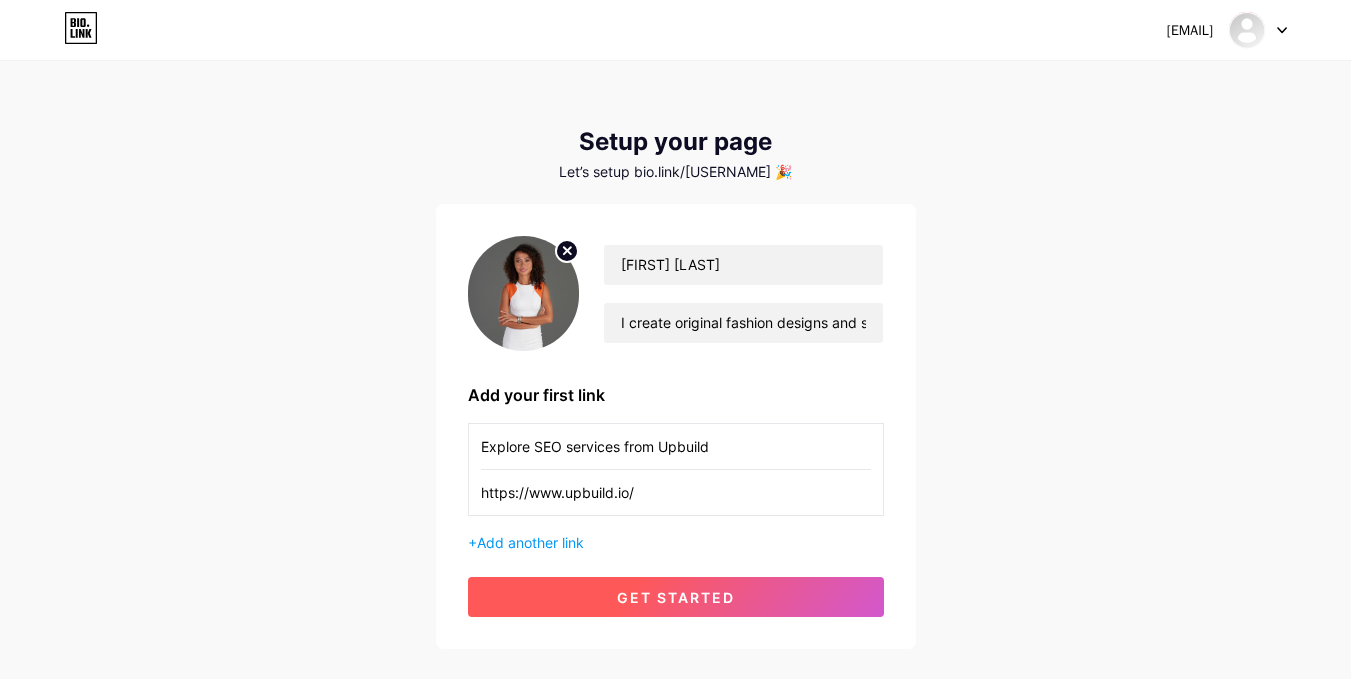 type on "https://www.upbuild.io/" 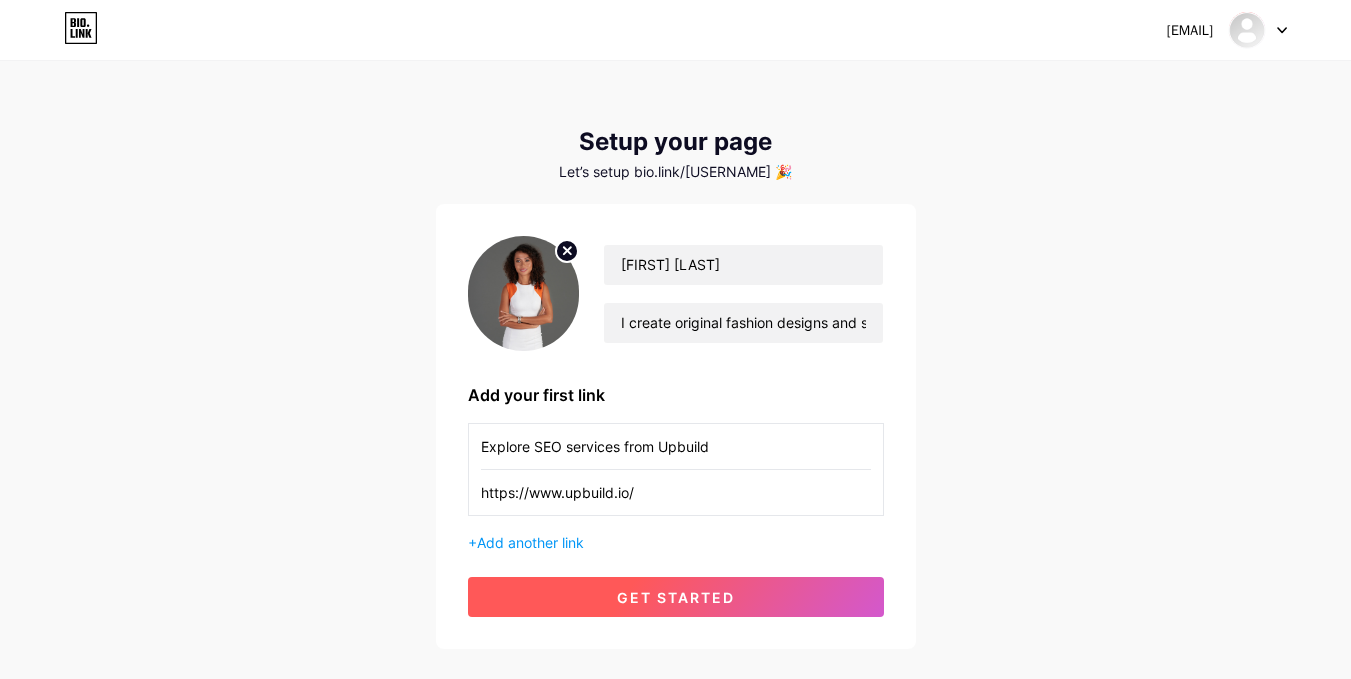 click on "get started" at bounding box center [676, 597] 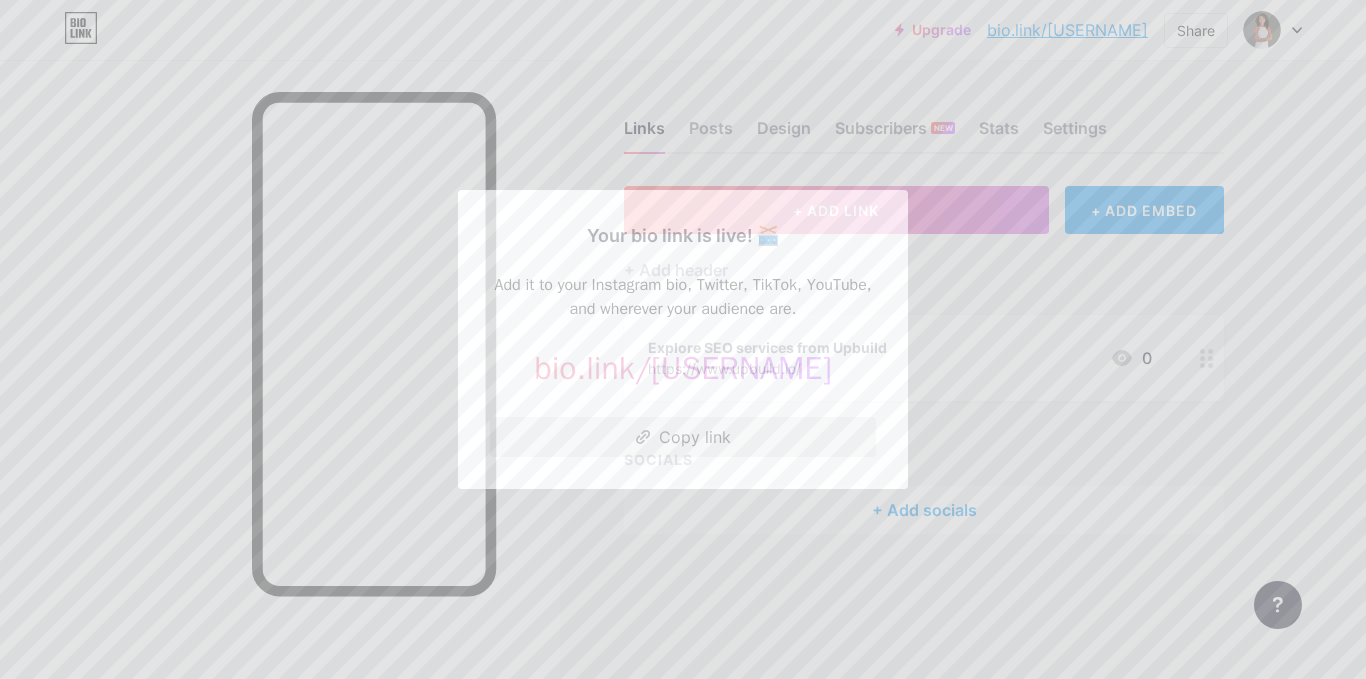 click on "Copy link" at bounding box center [683, 437] 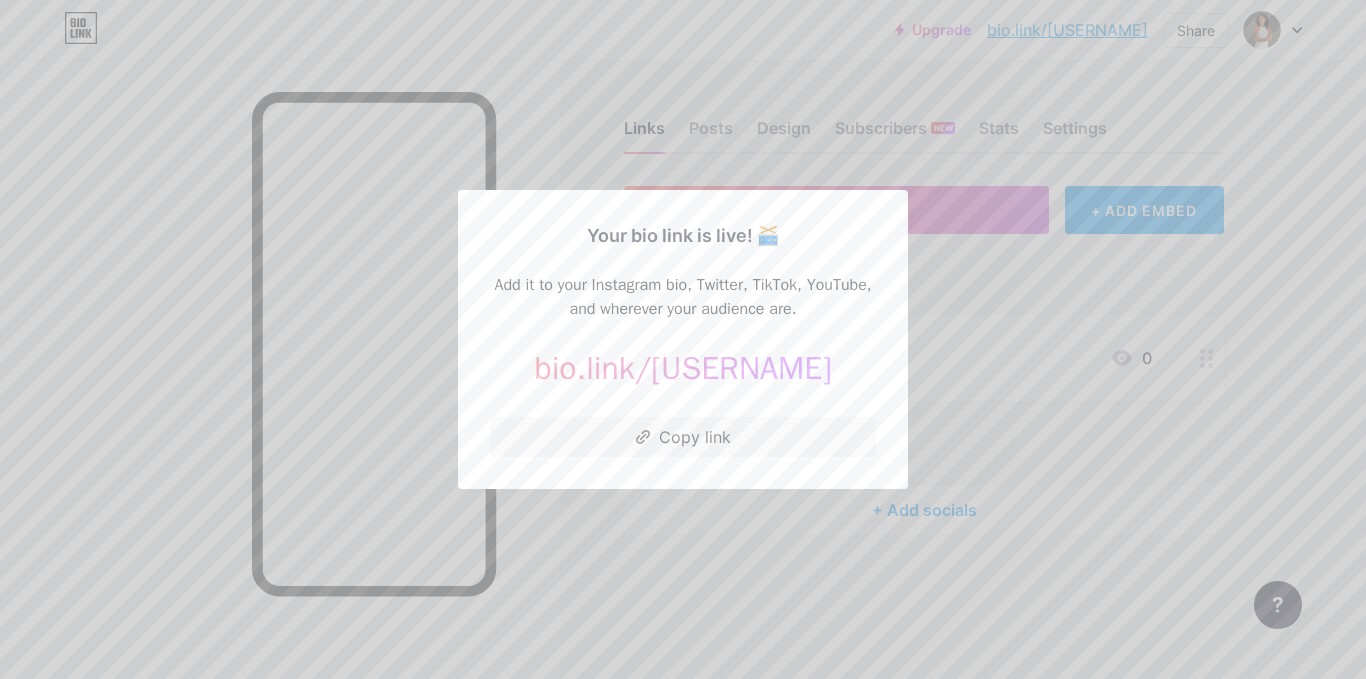 click at bounding box center [683, 339] 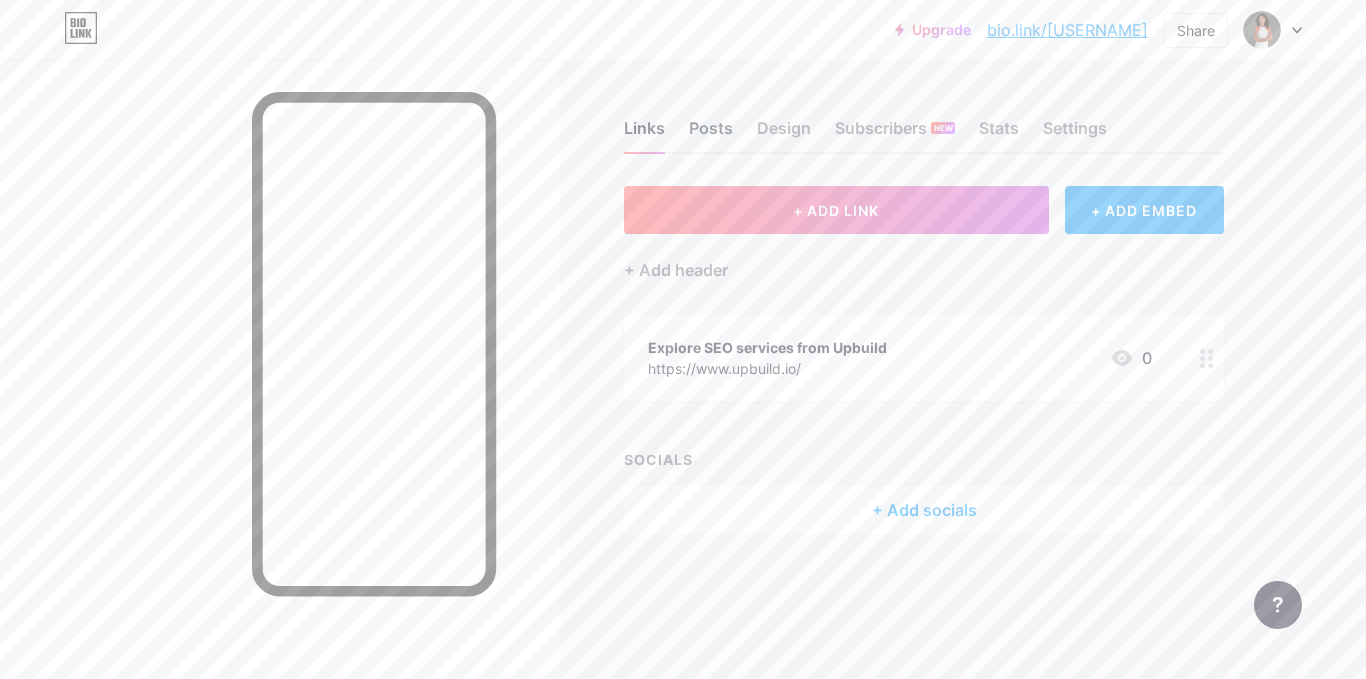 click on "Posts" at bounding box center [711, 134] 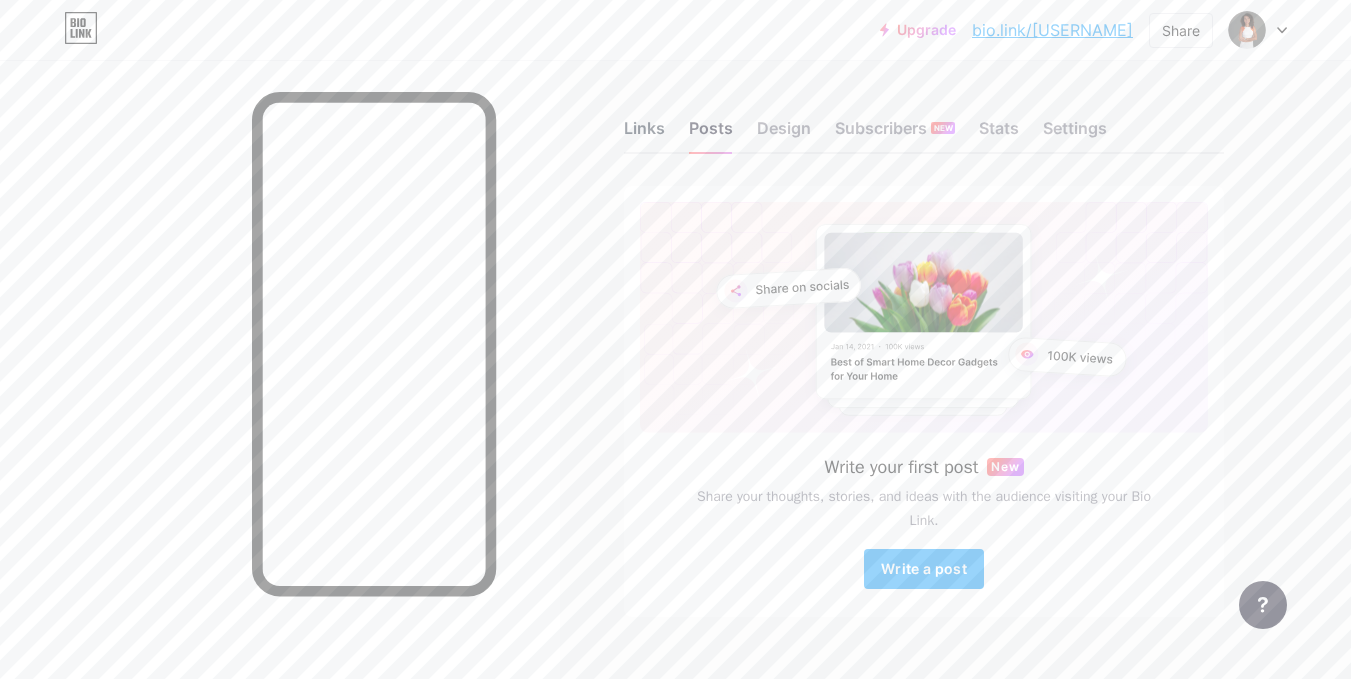 click on "Links" at bounding box center (644, 134) 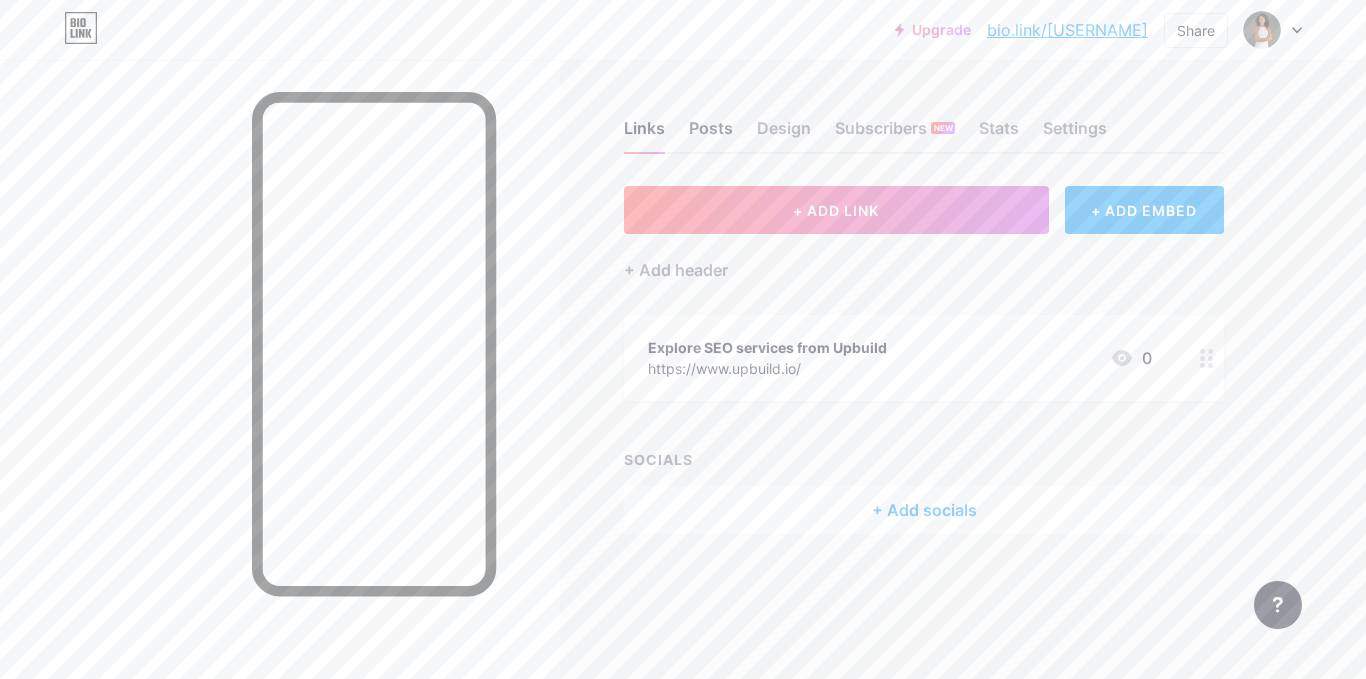 click on "Posts" at bounding box center [711, 134] 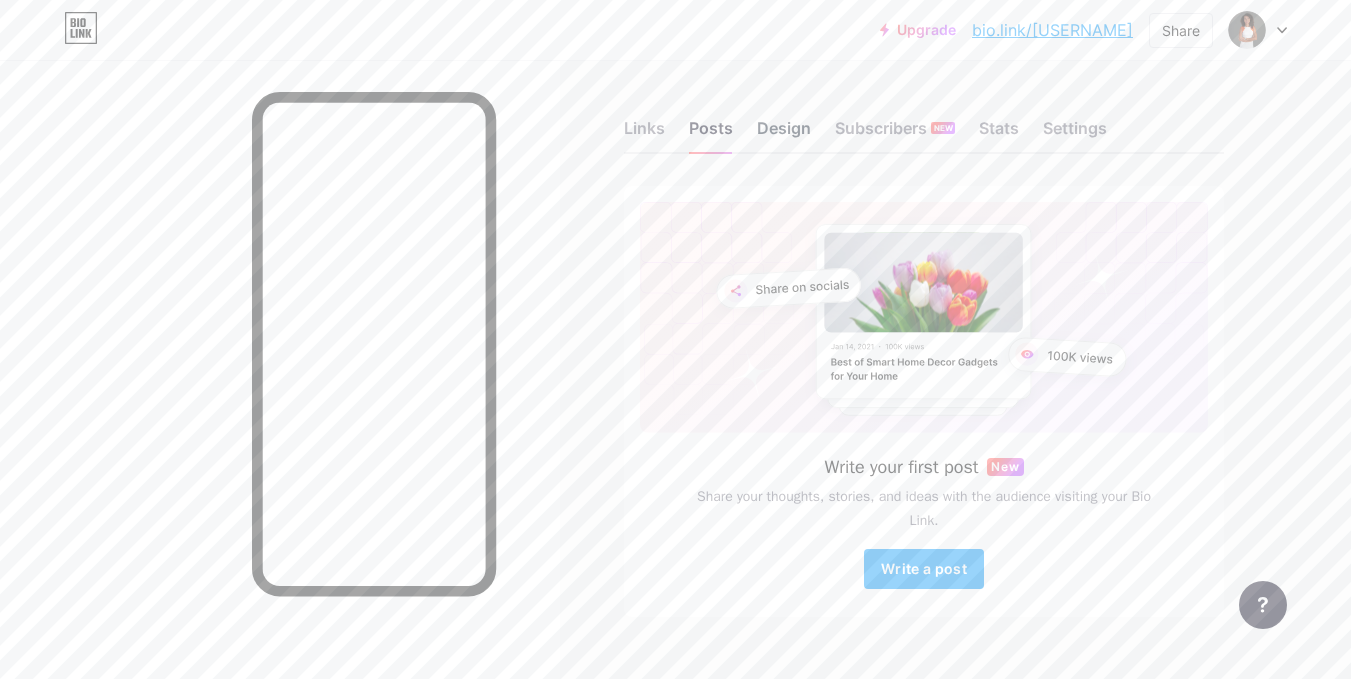 click on "Design" at bounding box center (784, 134) 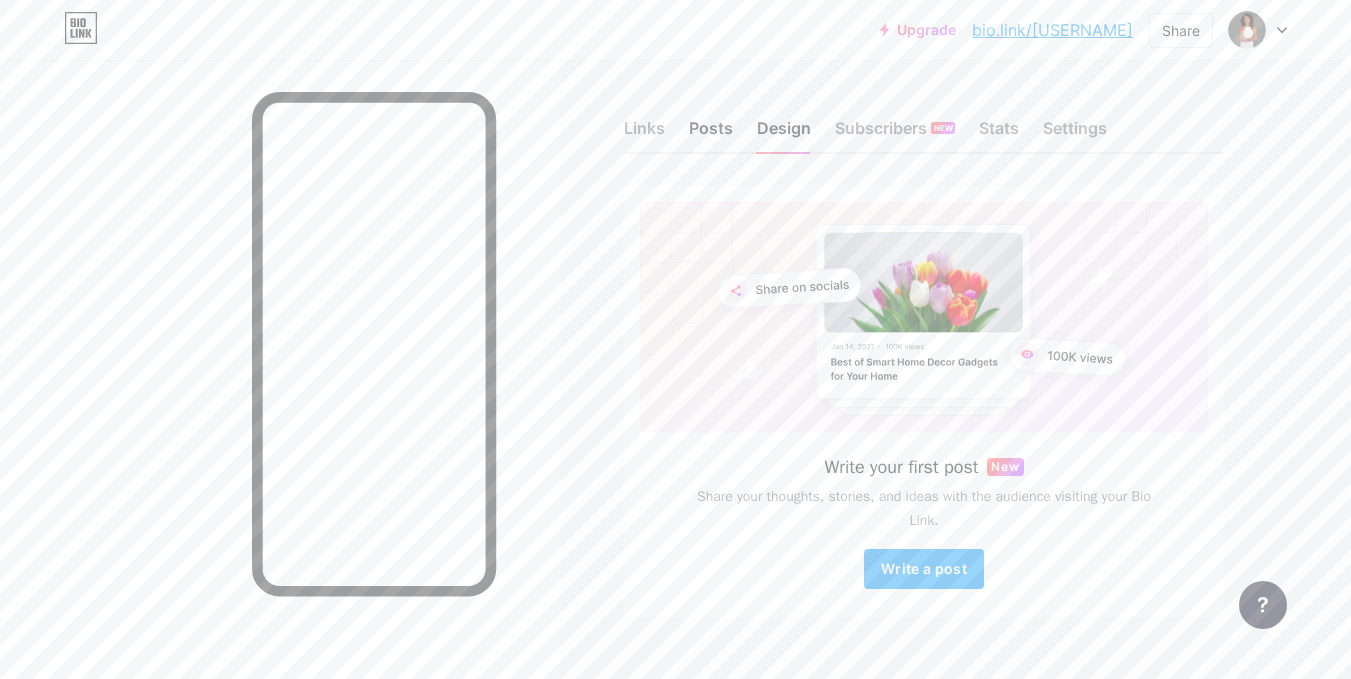 click 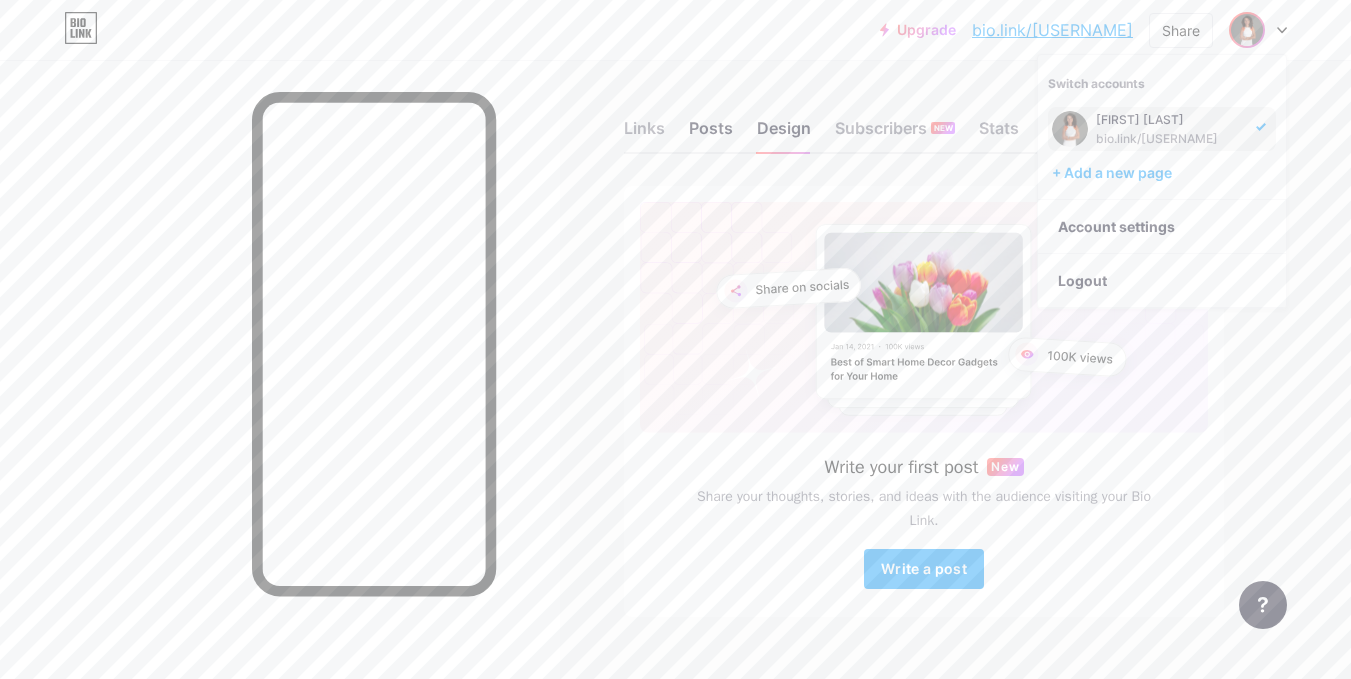 click on "Links
Posts
Design
Subscribers
NEW
Stats
Settings                                                                                                                                                                 Write your first post   New
Share your thoughts, stories, and ideas with the audience visiting your Bio Link.
Write a post                   Feature requests             Help center         Contact support" at bounding box center [654, 388] 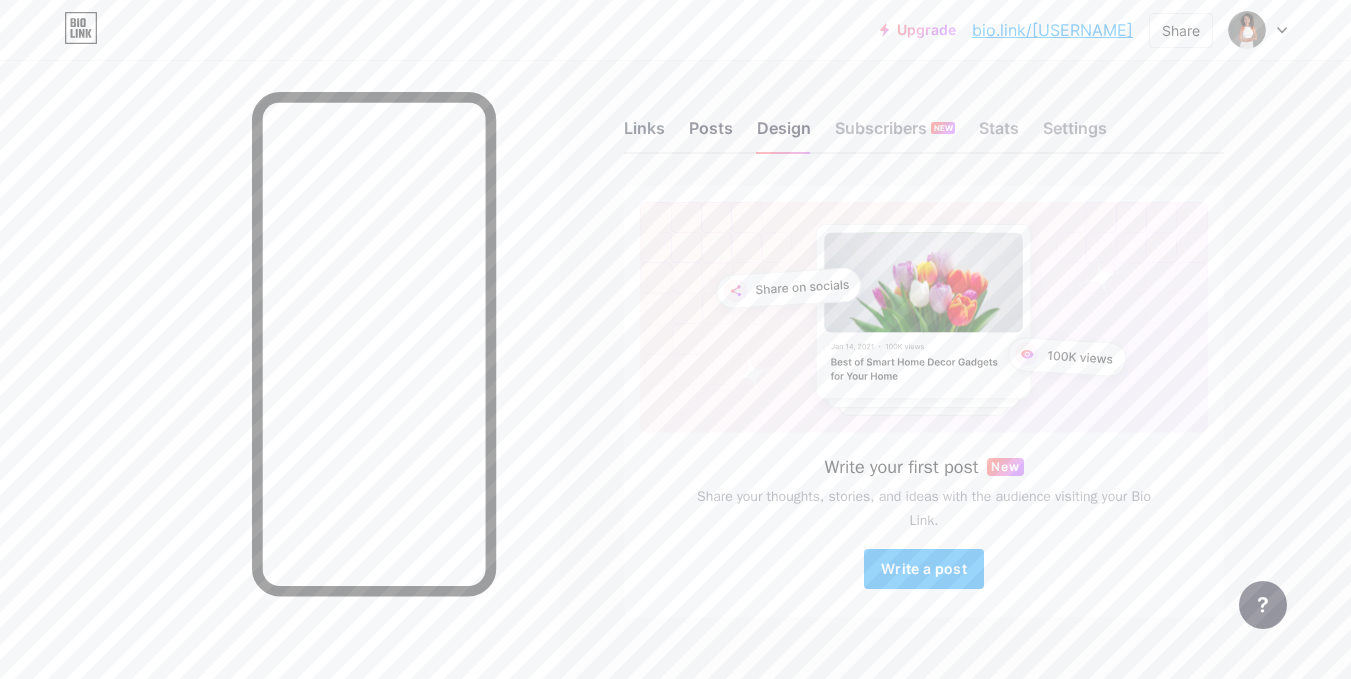 click on "Links" at bounding box center [644, 134] 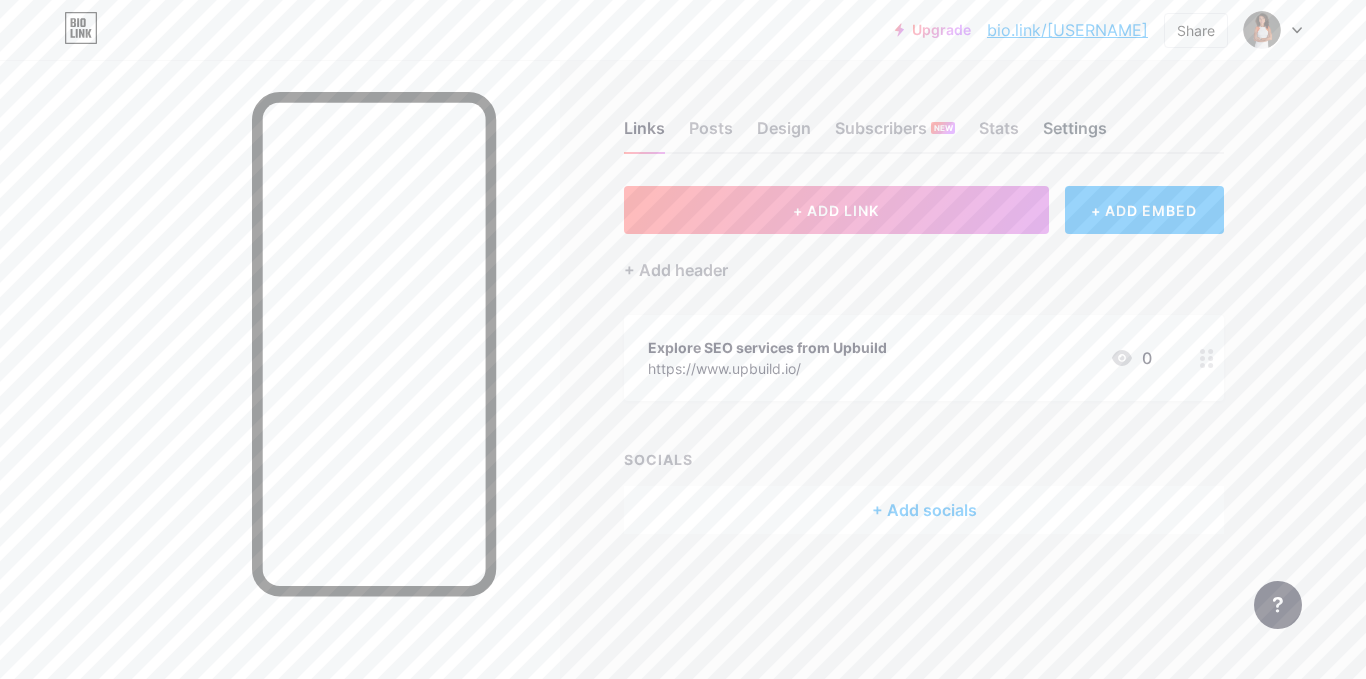 click on "Settings" at bounding box center [1075, 134] 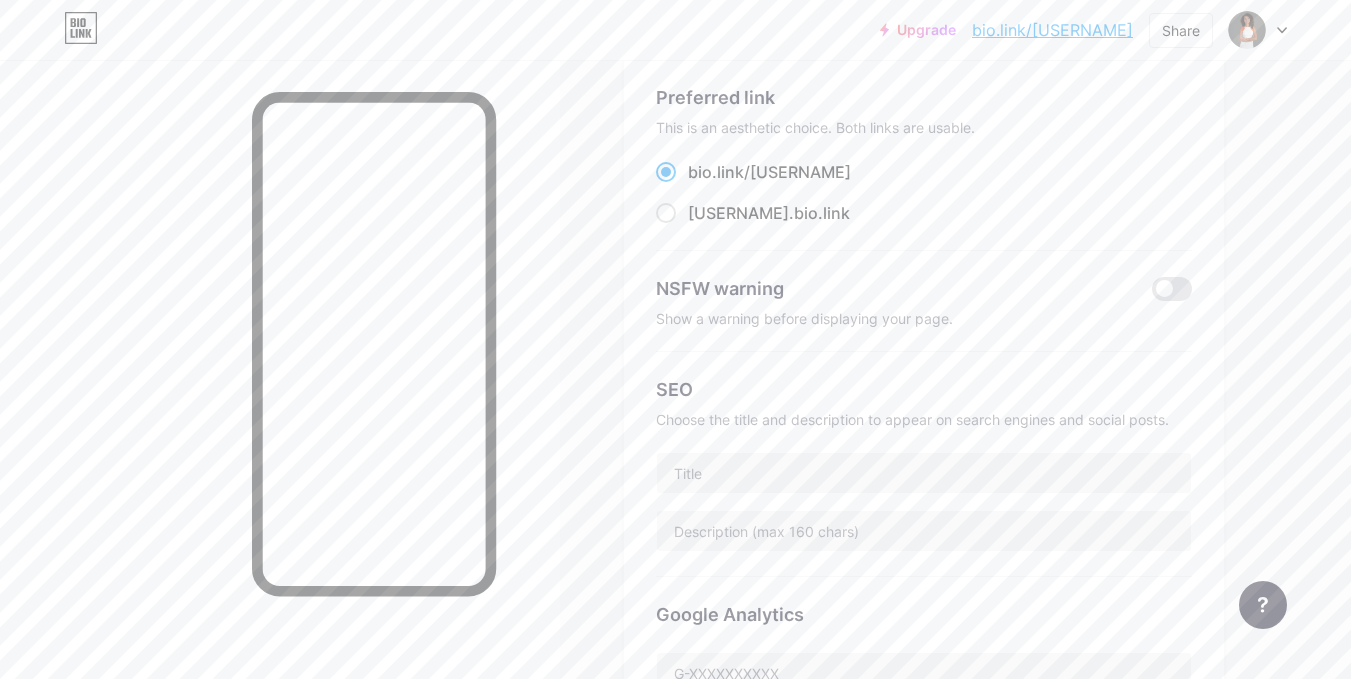 scroll, scrollTop: 0, scrollLeft: 0, axis: both 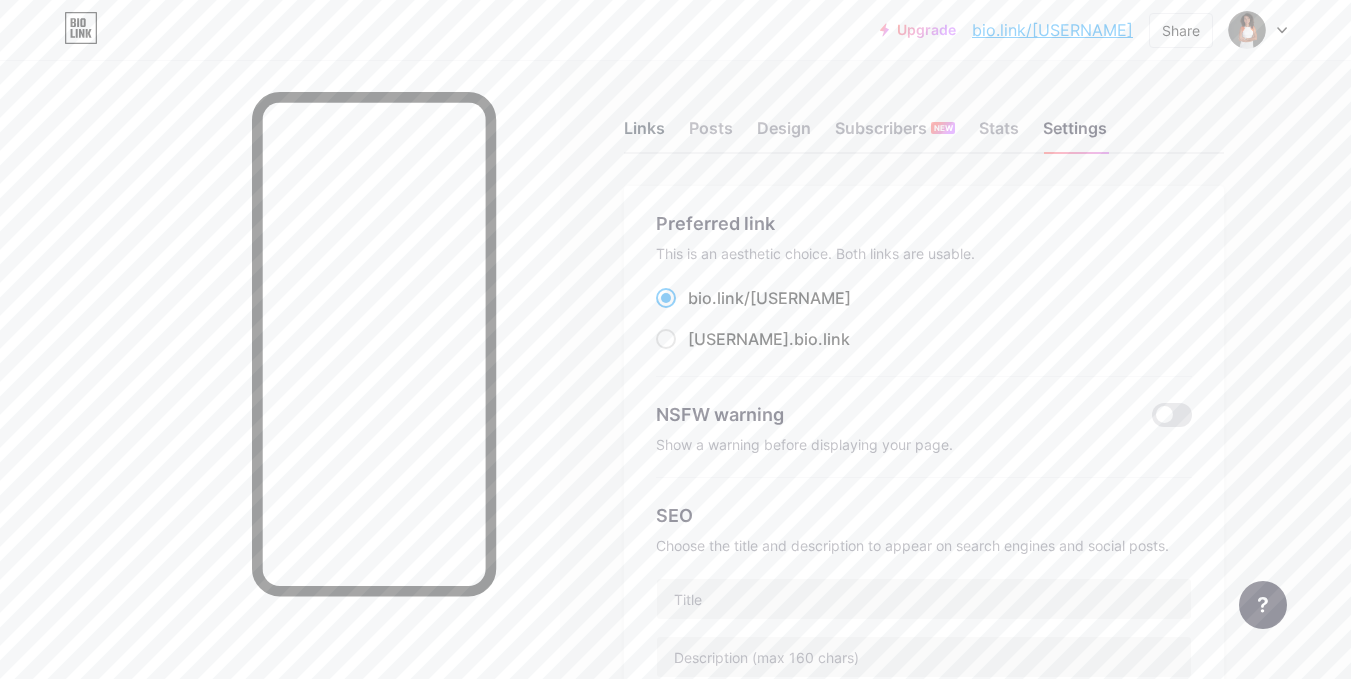 click on "Links" at bounding box center [644, 134] 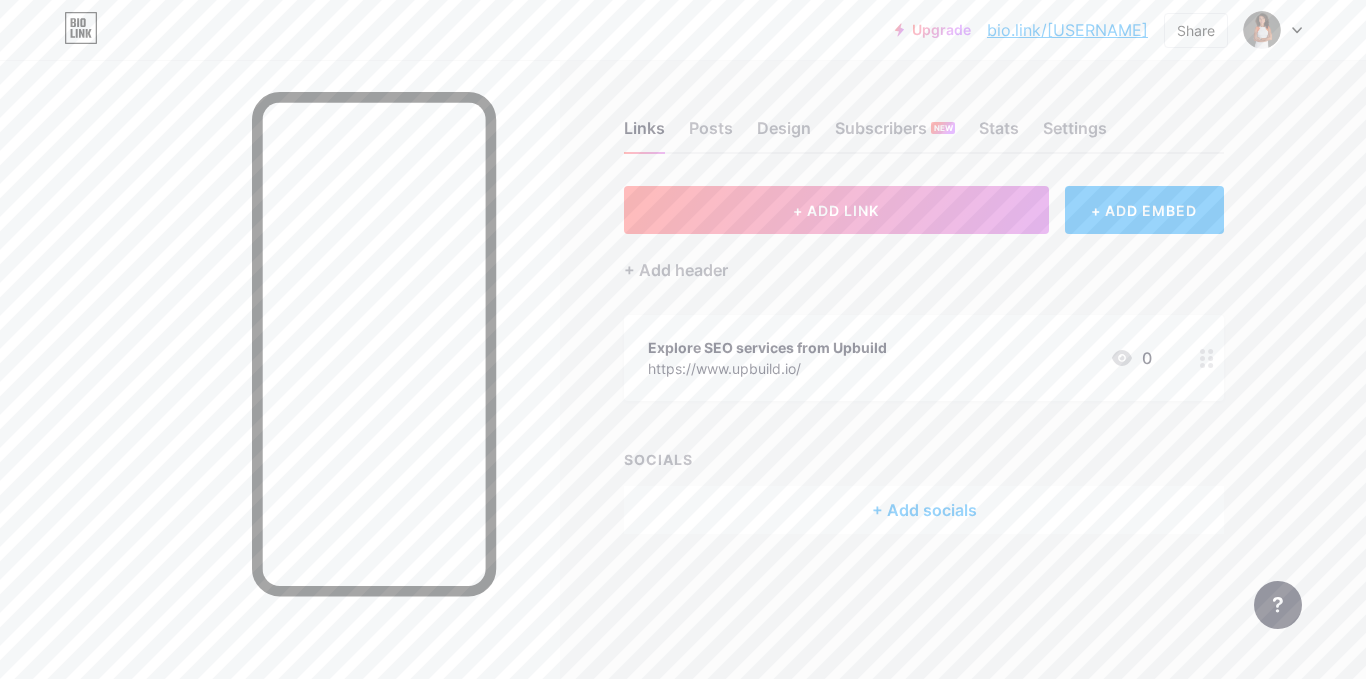 click 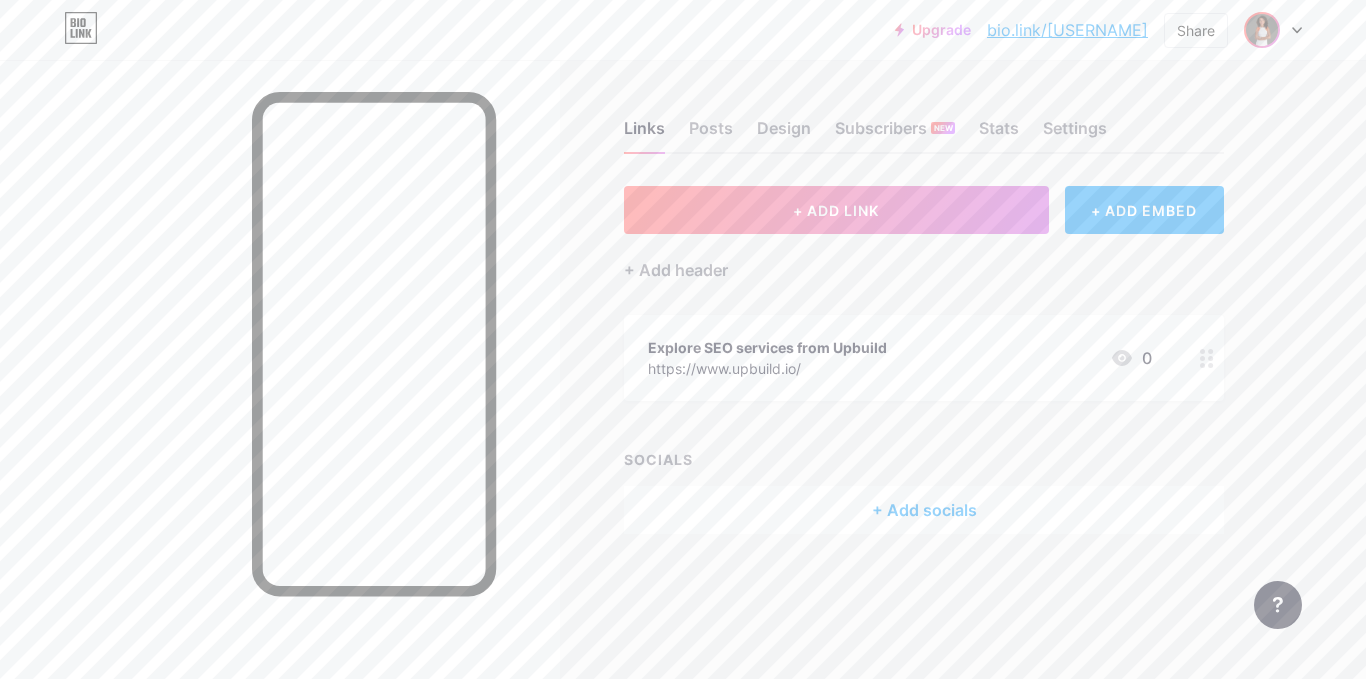 click at bounding box center (1262, 30) 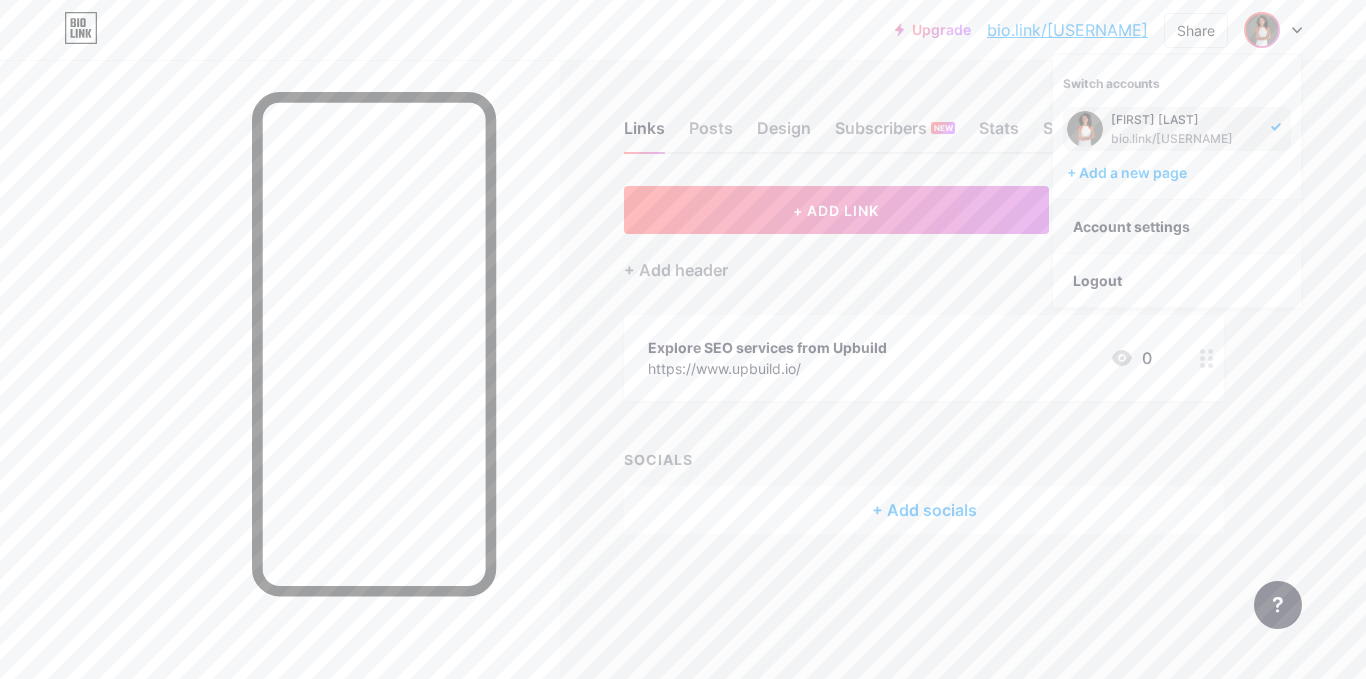 click on "Account settings" at bounding box center [1177, 227] 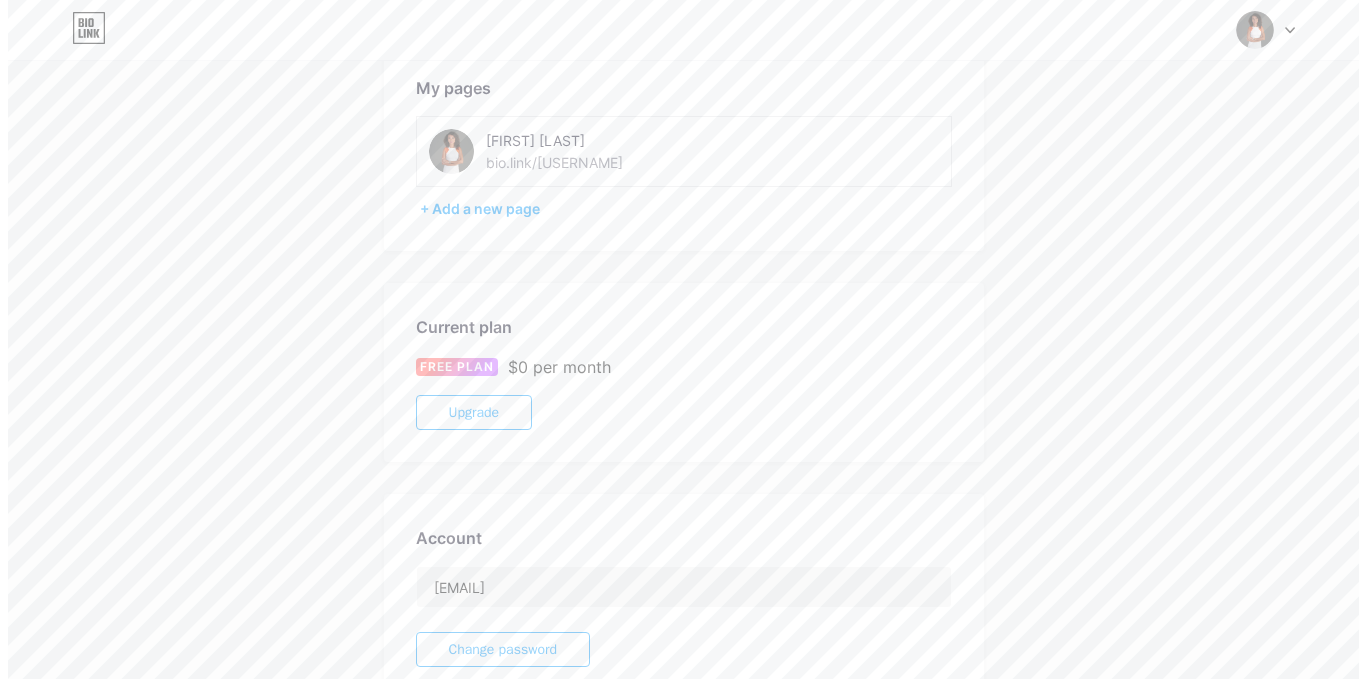 scroll, scrollTop: 0, scrollLeft: 0, axis: both 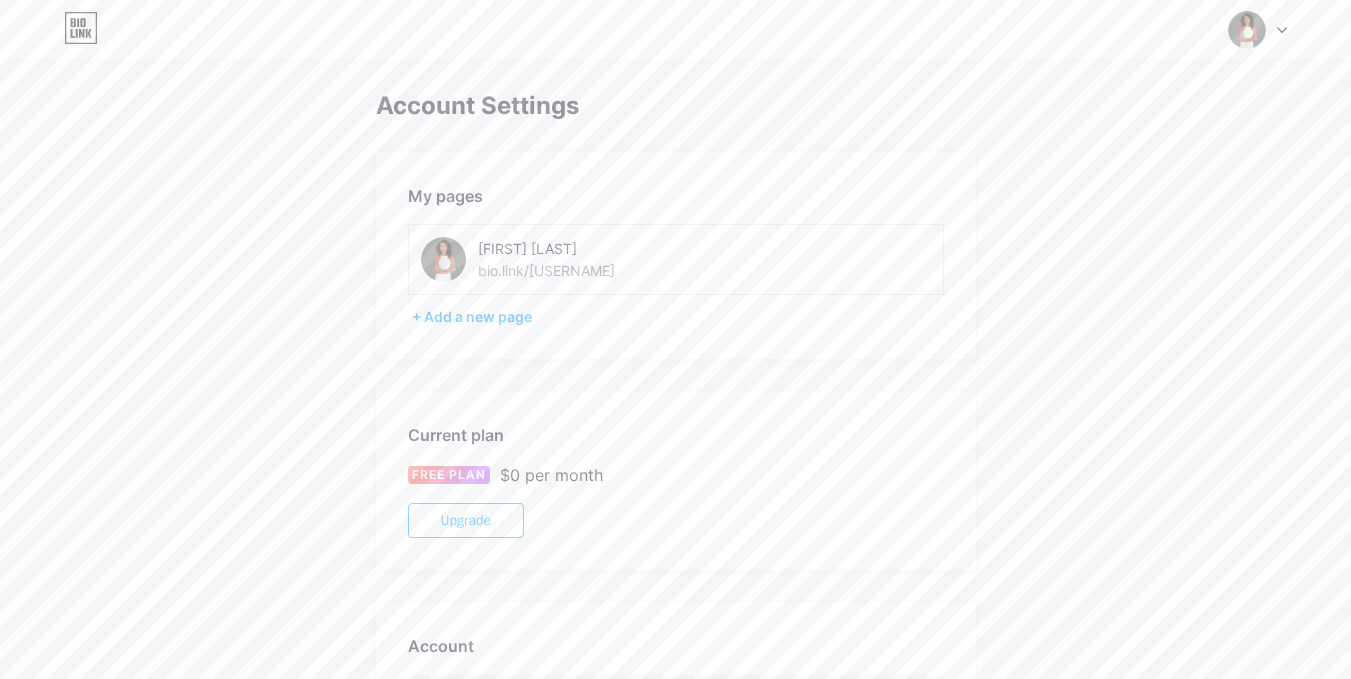 click at bounding box center [1247, 30] 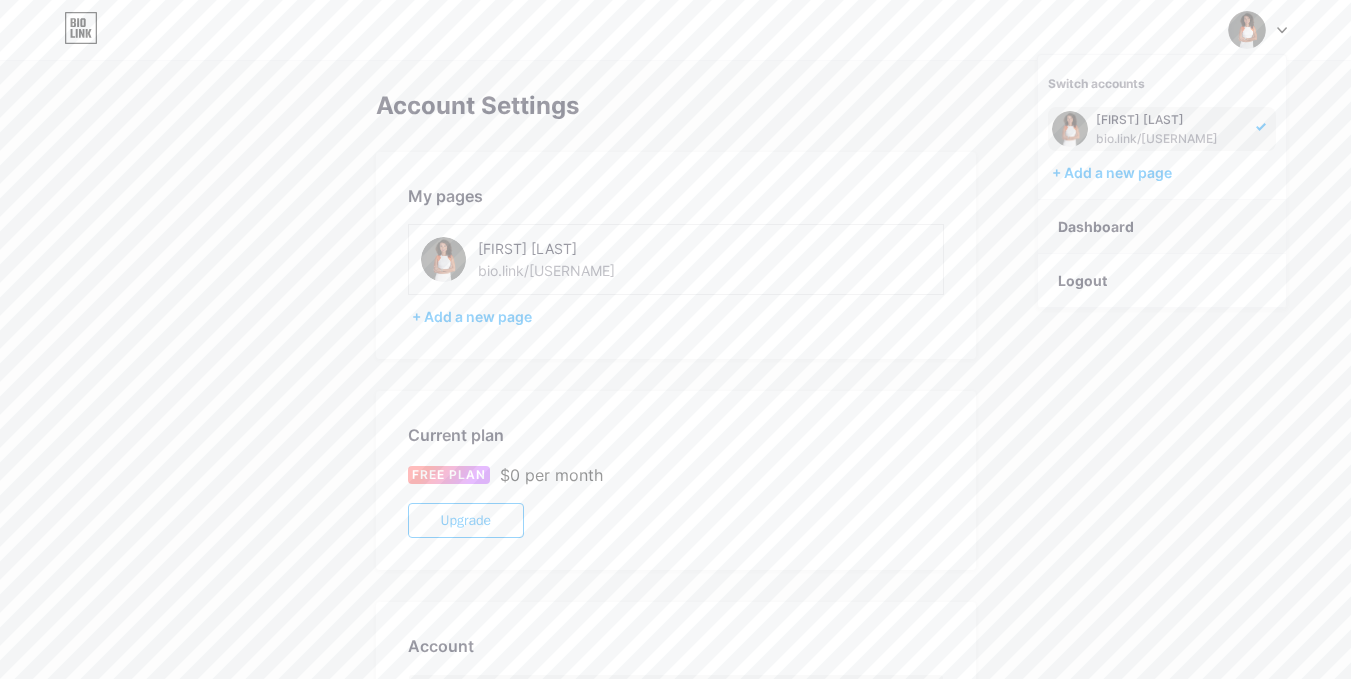 click on "Dashboard" at bounding box center (1162, 227) 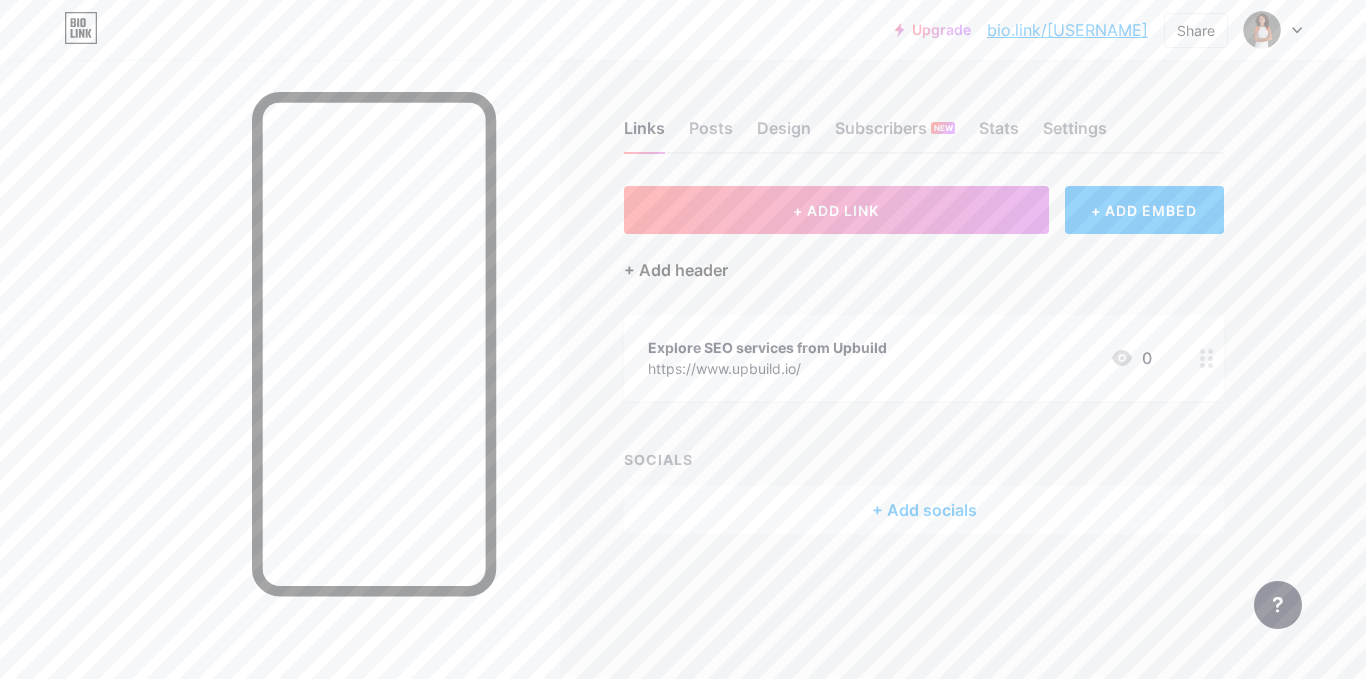 click on "+ Add header" at bounding box center [676, 270] 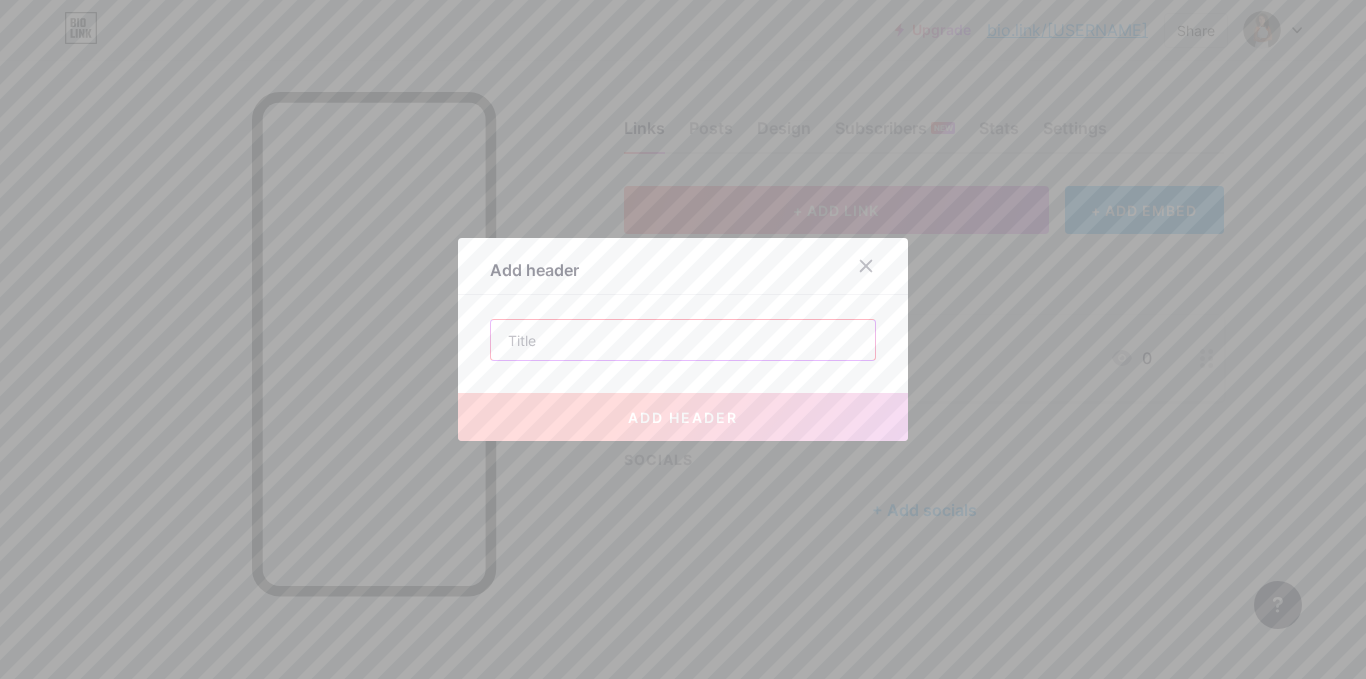 click at bounding box center [683, 340] 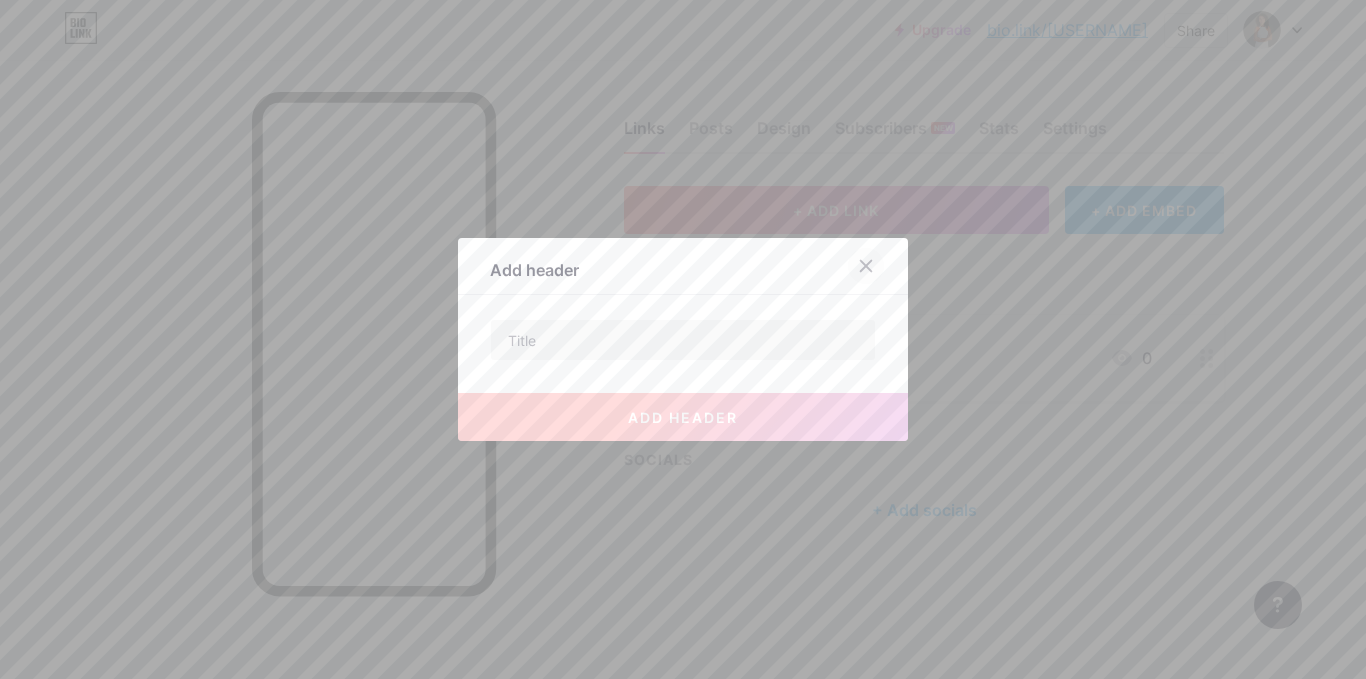 click 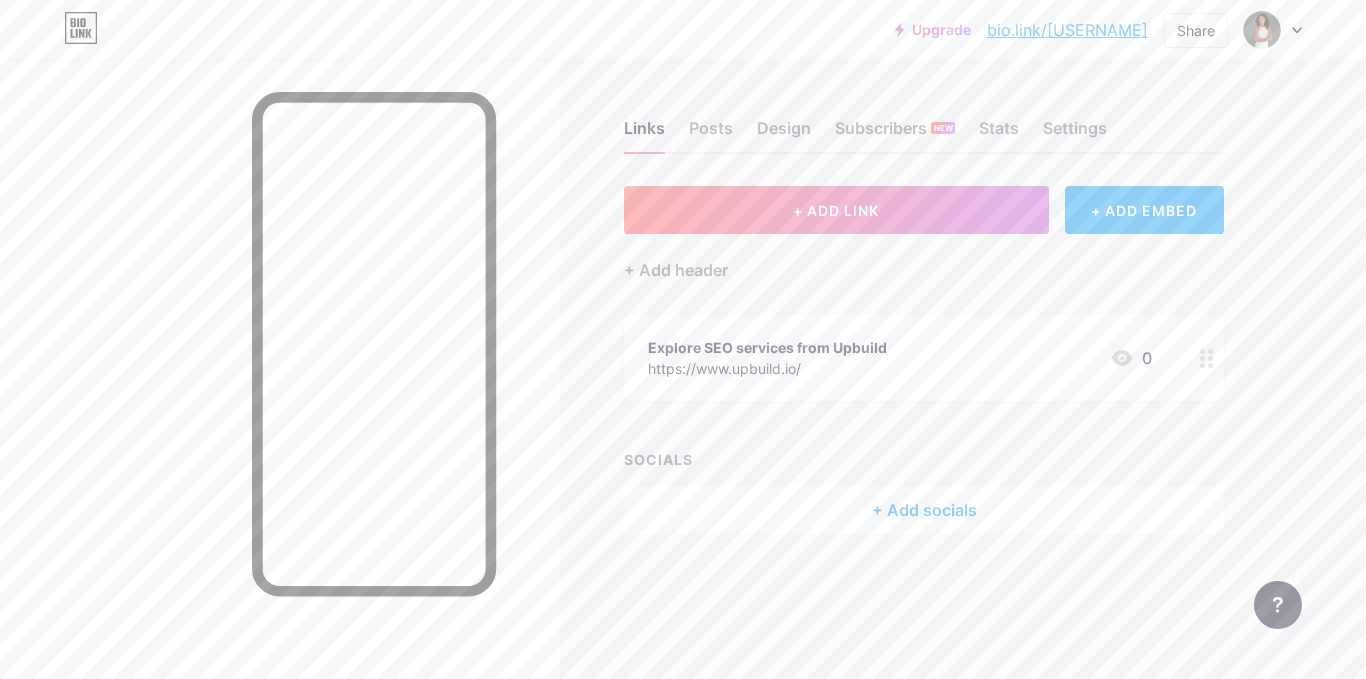 click on "Links
Posts
Design
Subscribers
NEW
Stats
Settings       + ADD LINK     + ADD EMBED
+ Add header
Explore SEO services from Upbuild
https://www.upbuild.io/
0
SOCIALS     + Add socials                       Feature requests             Help center         Contact support" at bounding box center (654, 347) 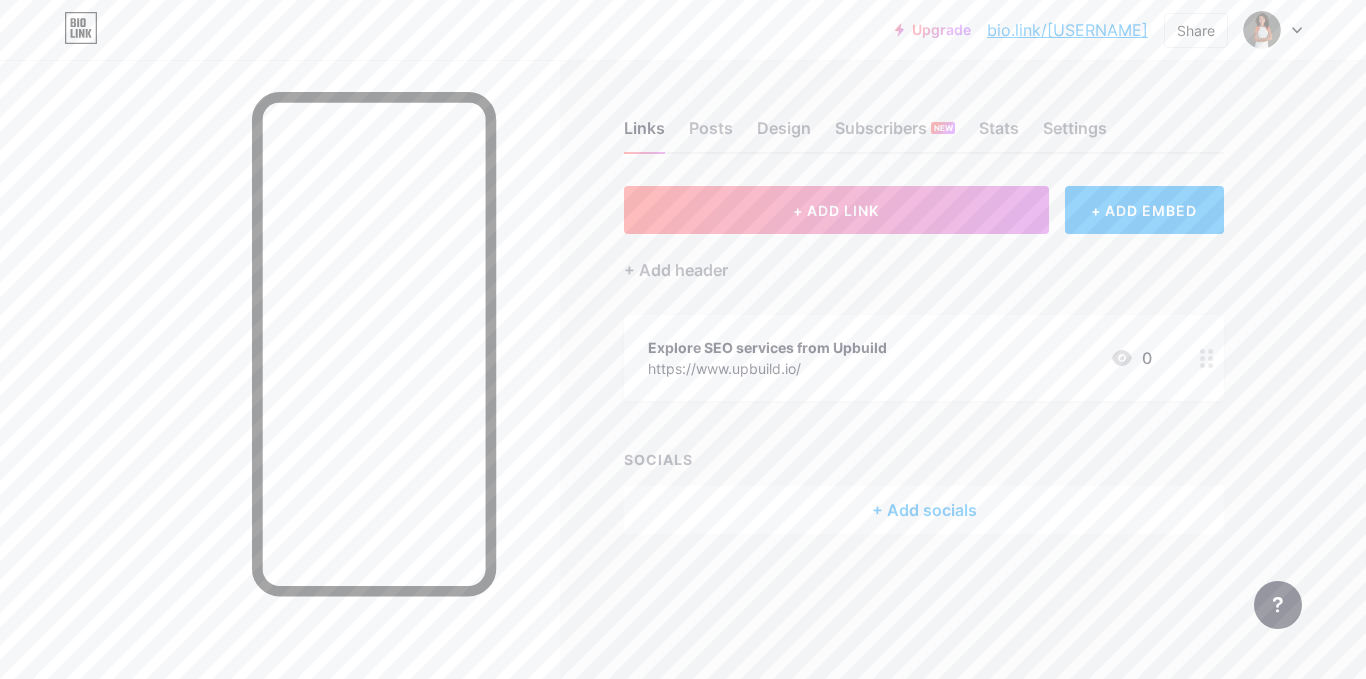 click on "Explore SEO services from Upbuild
https://www.upbuild.io/
0" at bounding box center (900, 358) 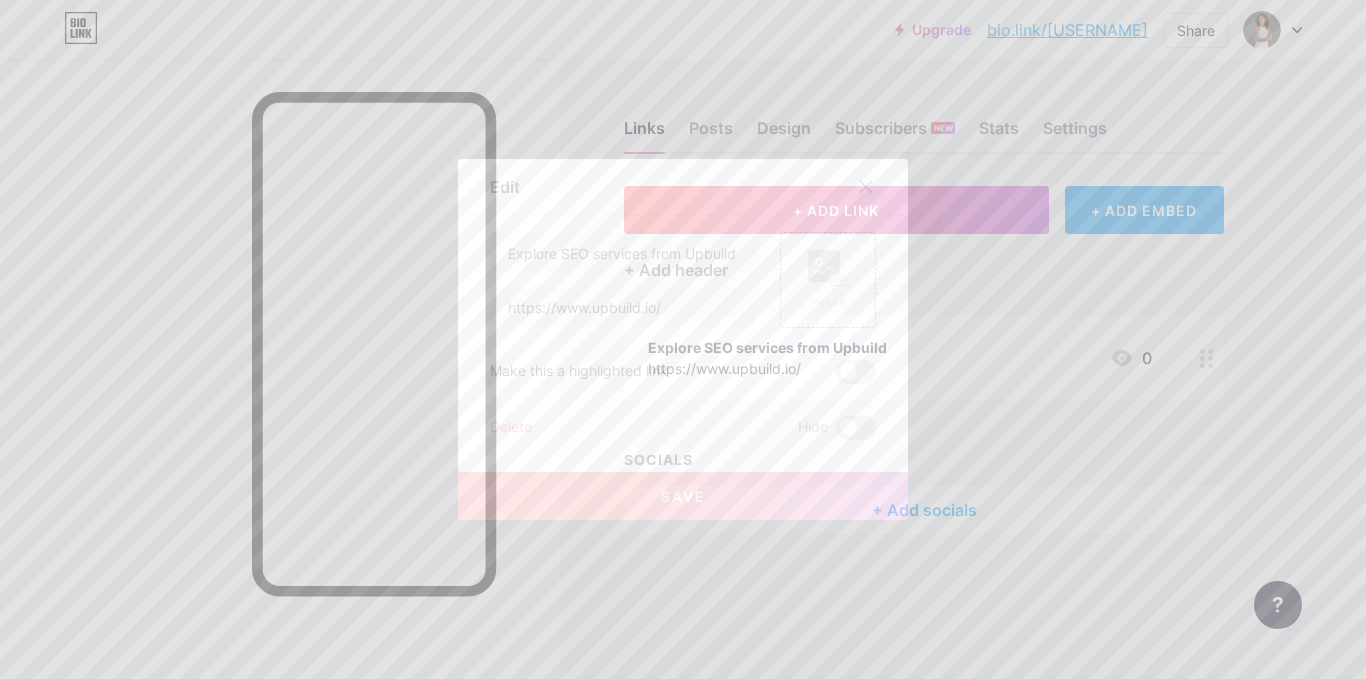 click 